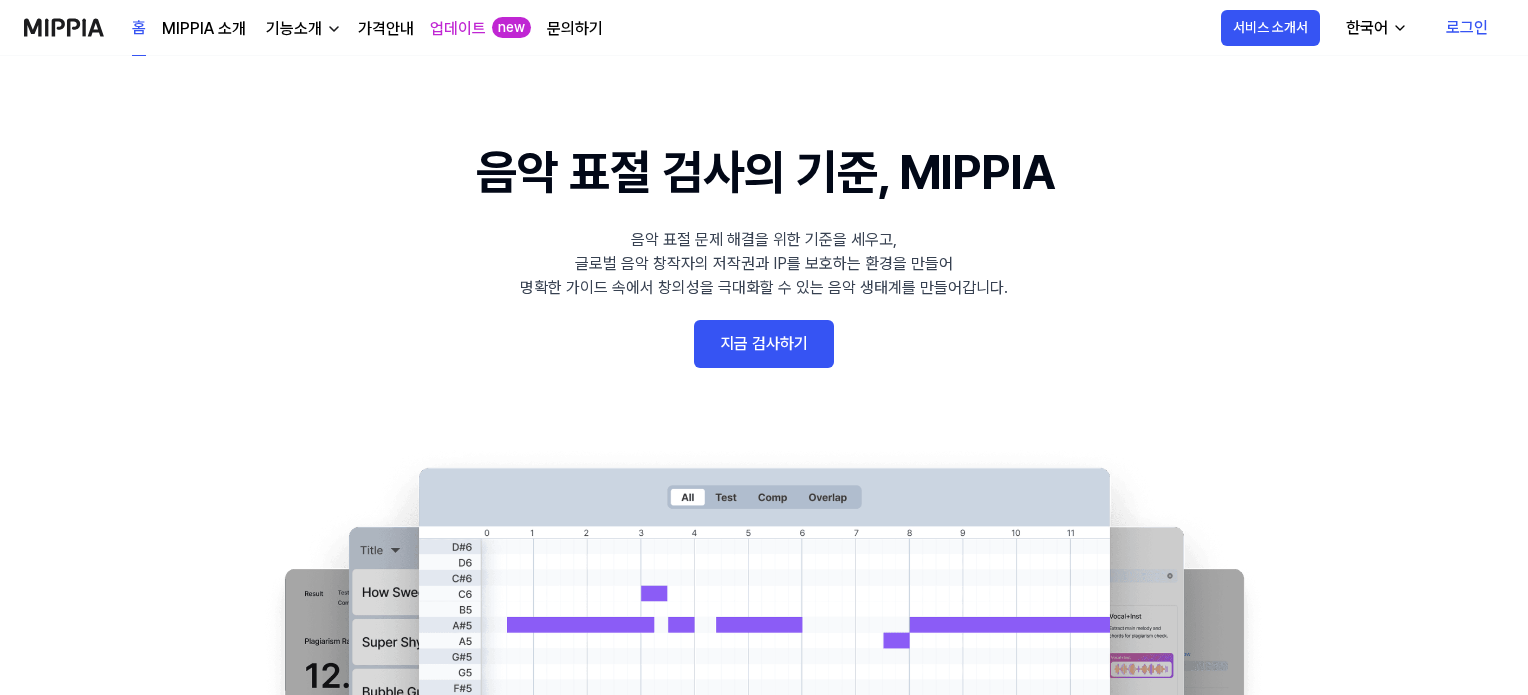 scroll, scrollTop: 0, scrollLeft: 0, axis: both 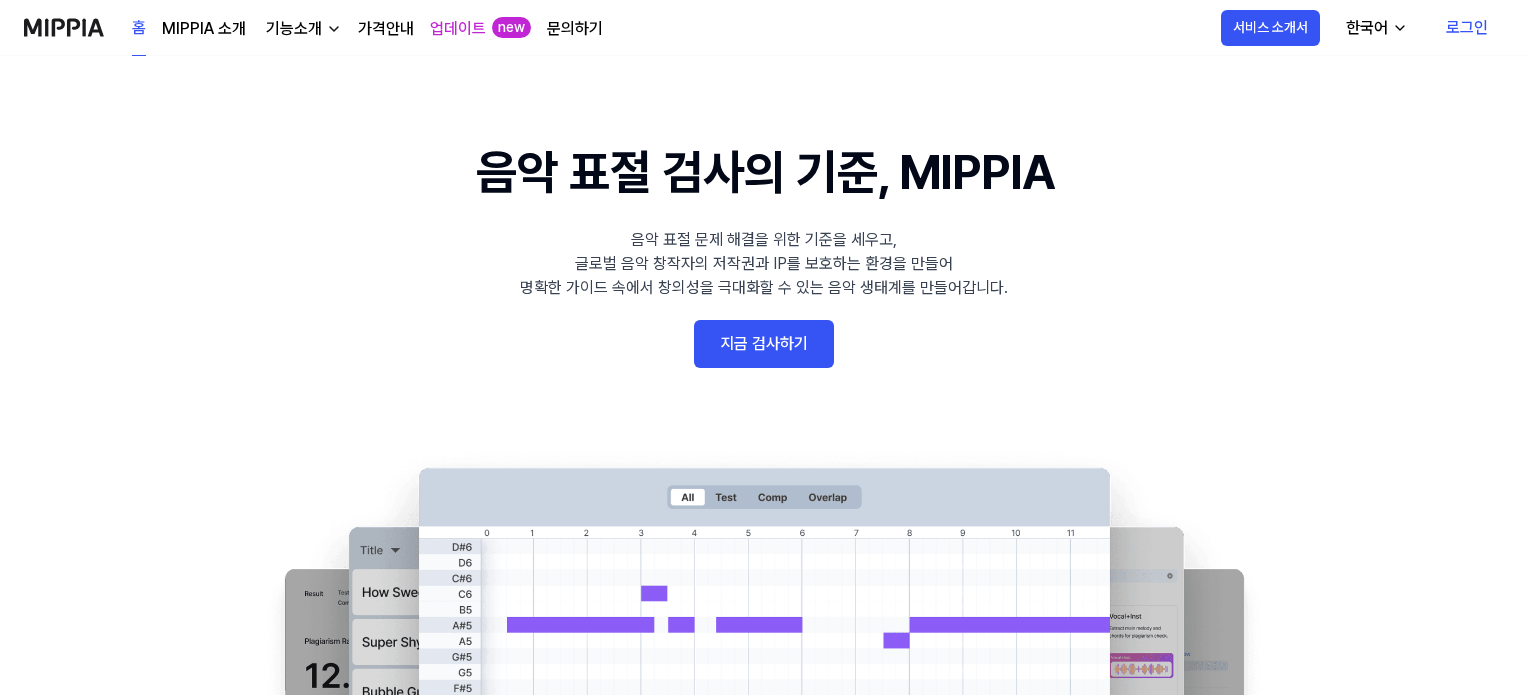 click on "로그인" at bounding box center (1467, 28) 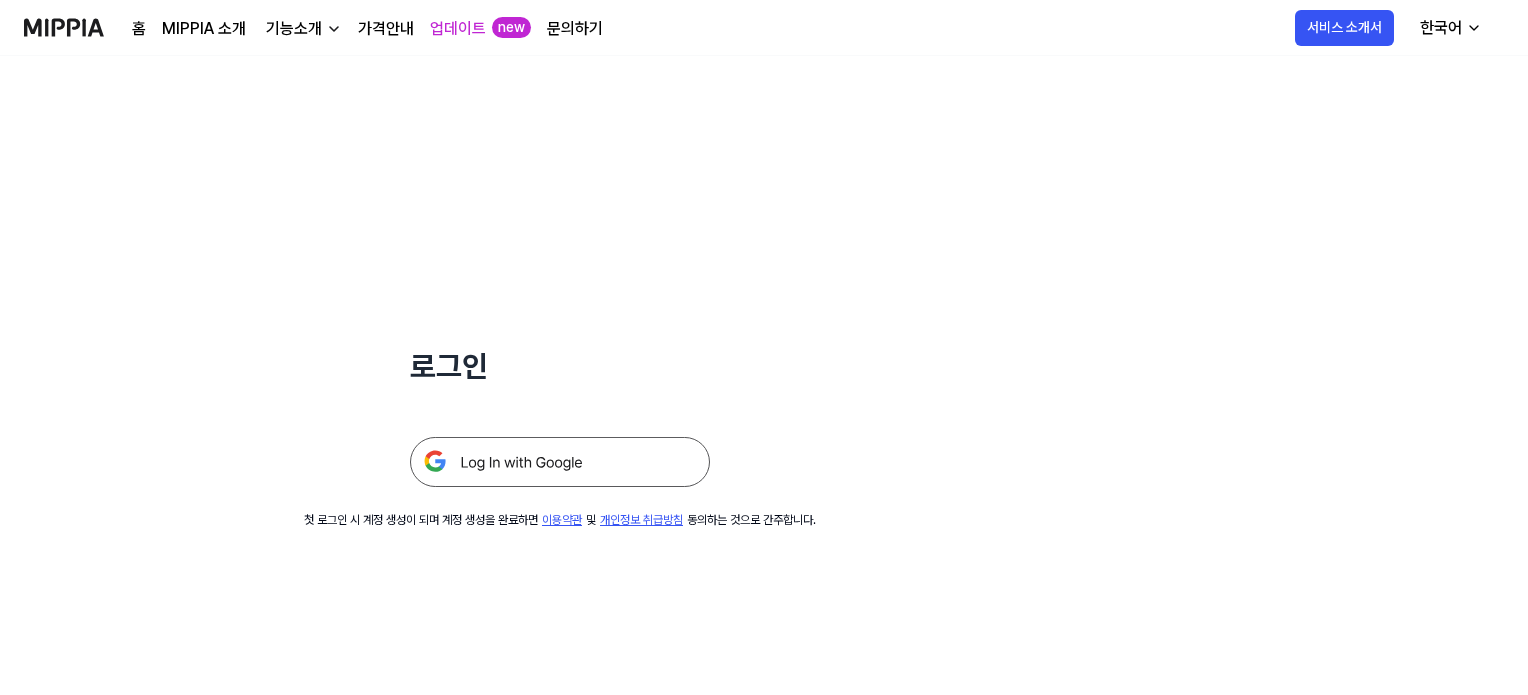 click at bounding box center [560, 462] 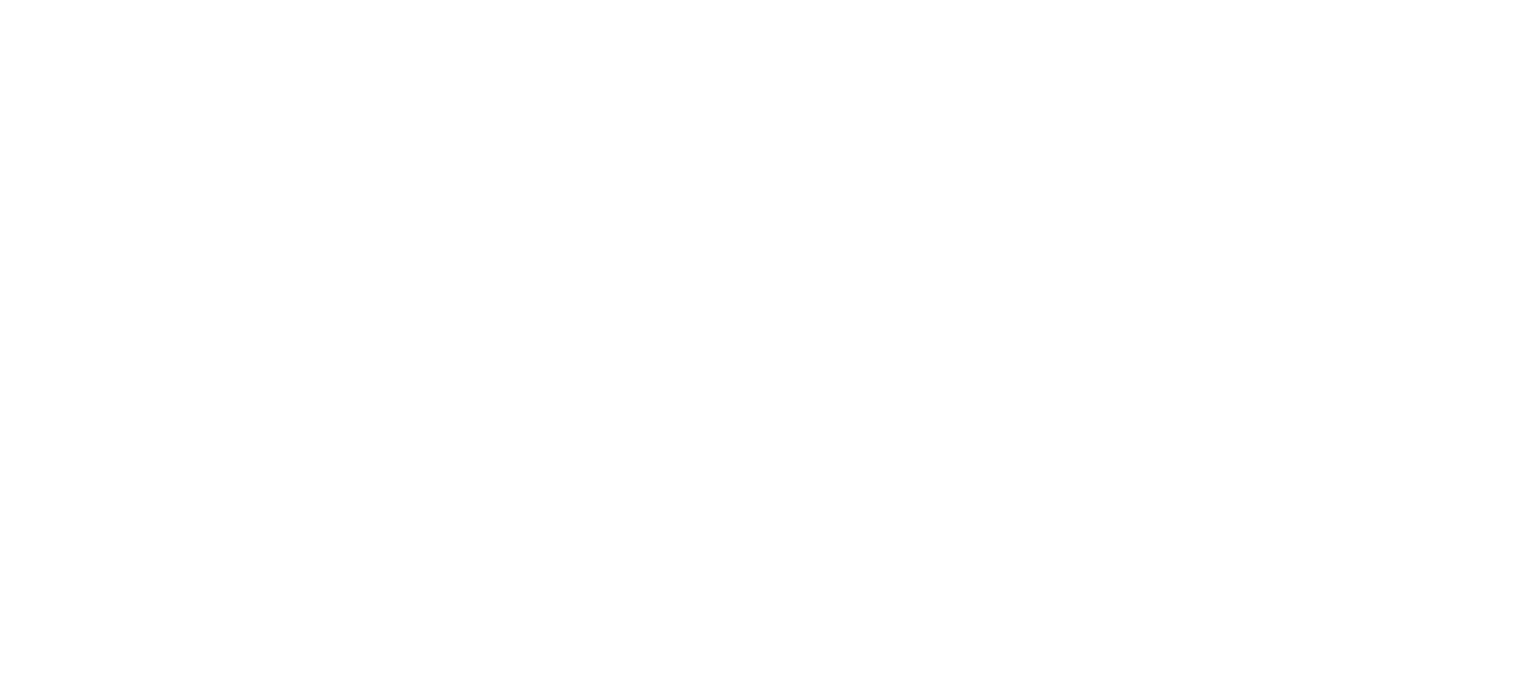 scroll, scrollTop: 0, scrollLeft: 0, axis: both 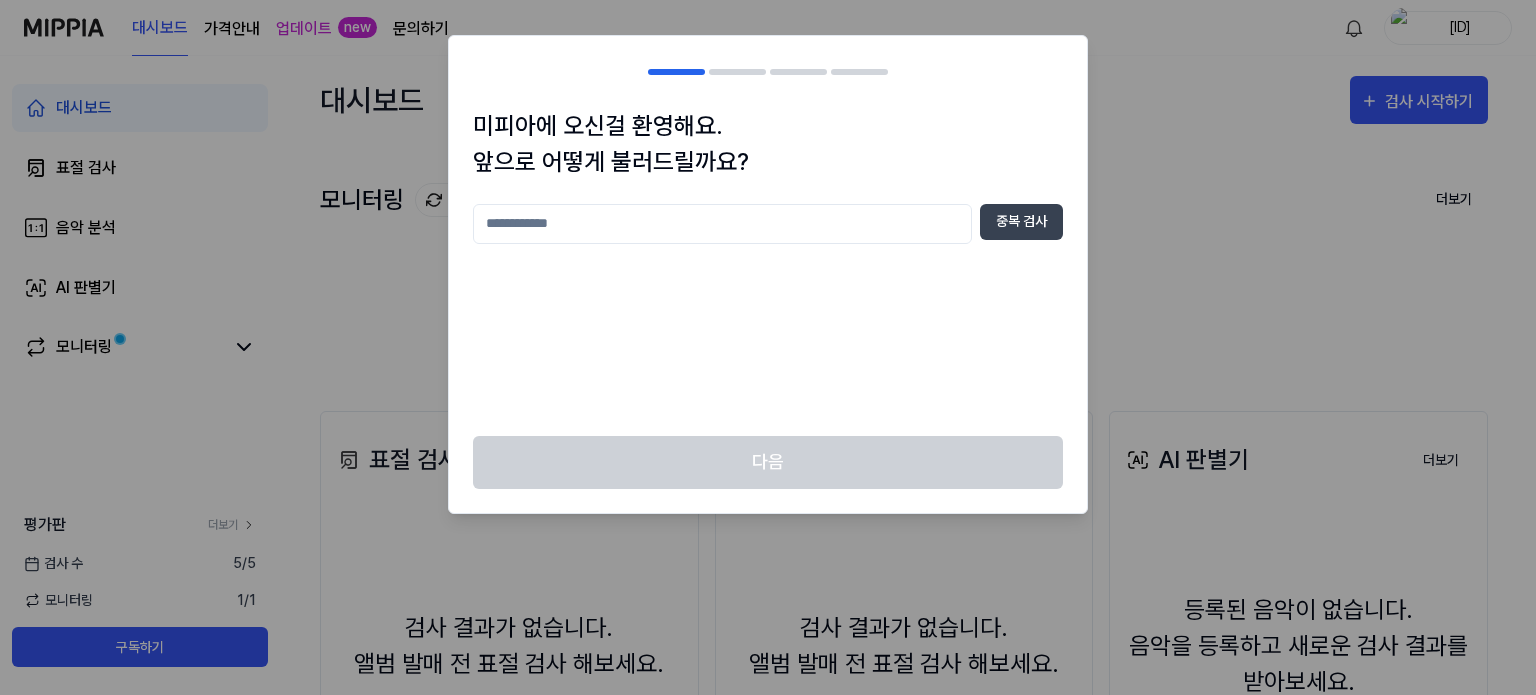 click at bounding box center (722, 224) 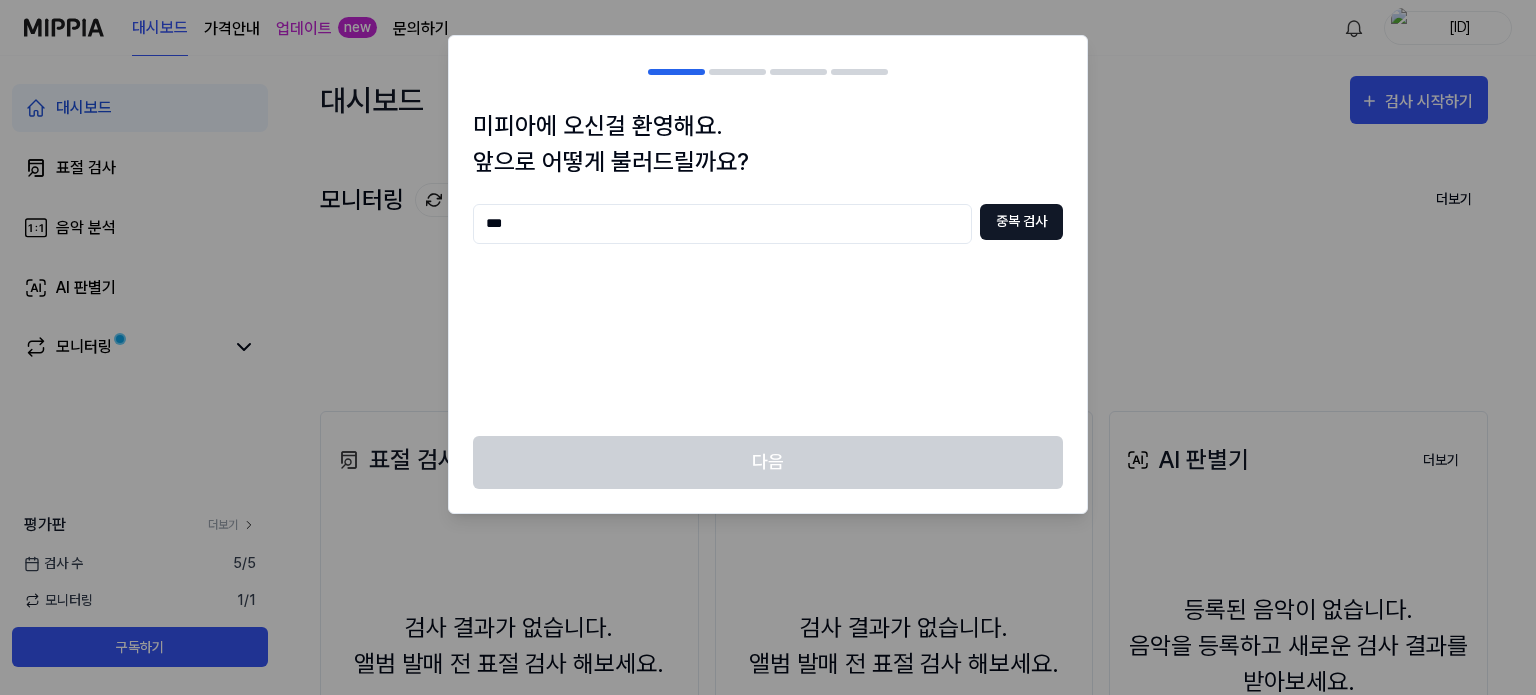 type on "***" 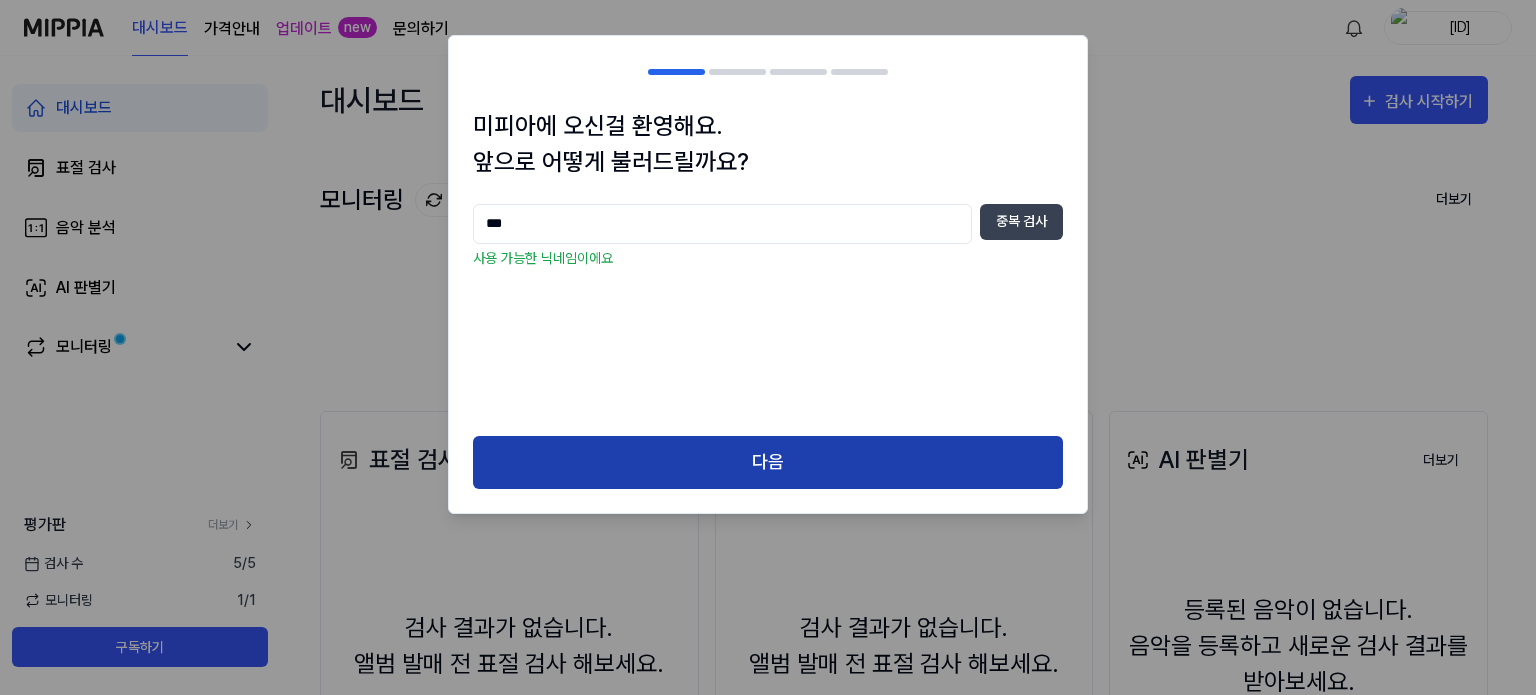 click on "다음" at bounding box center (768, 462) 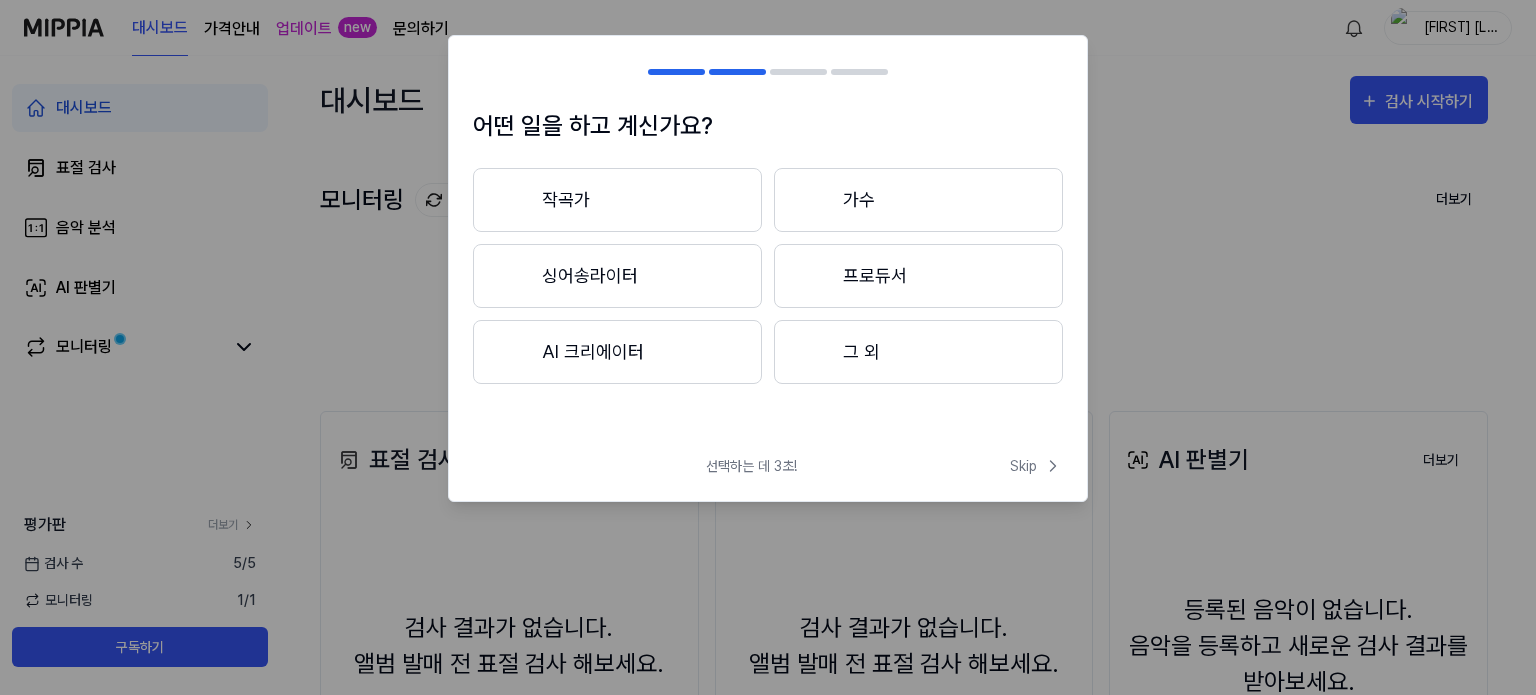 click on "AI 크리에이터" at bounding box center (617, 352) 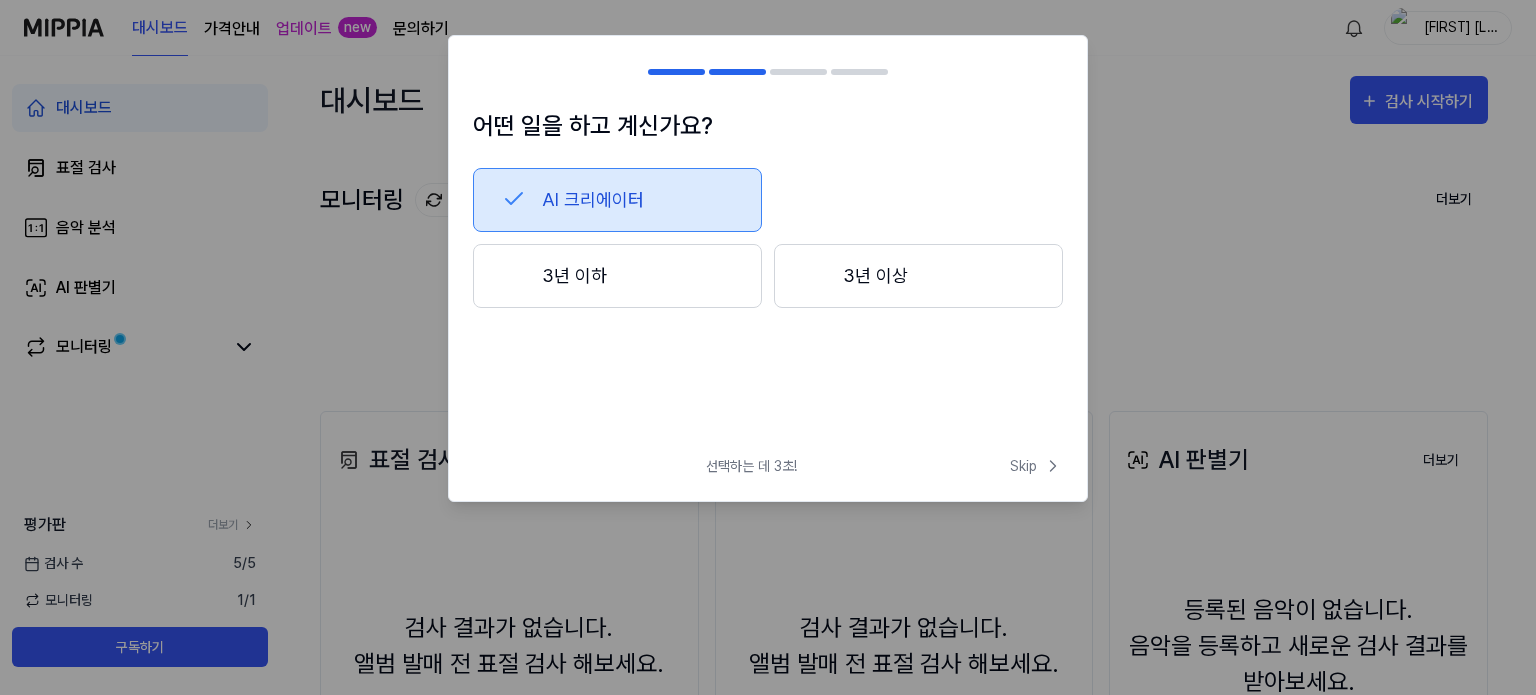click on "3년 이하" at bounding box center [617, 276] 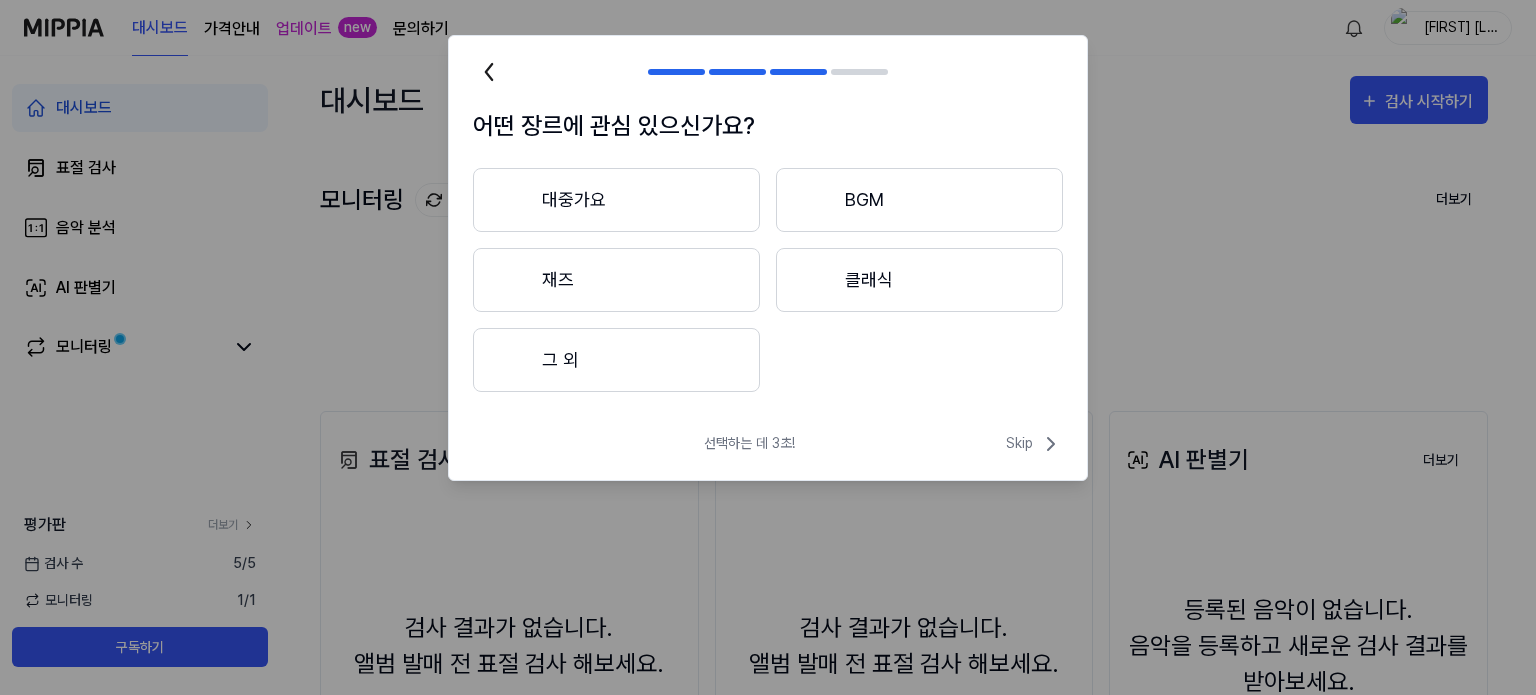 click on "BGM" at bounding box center (919, 200) 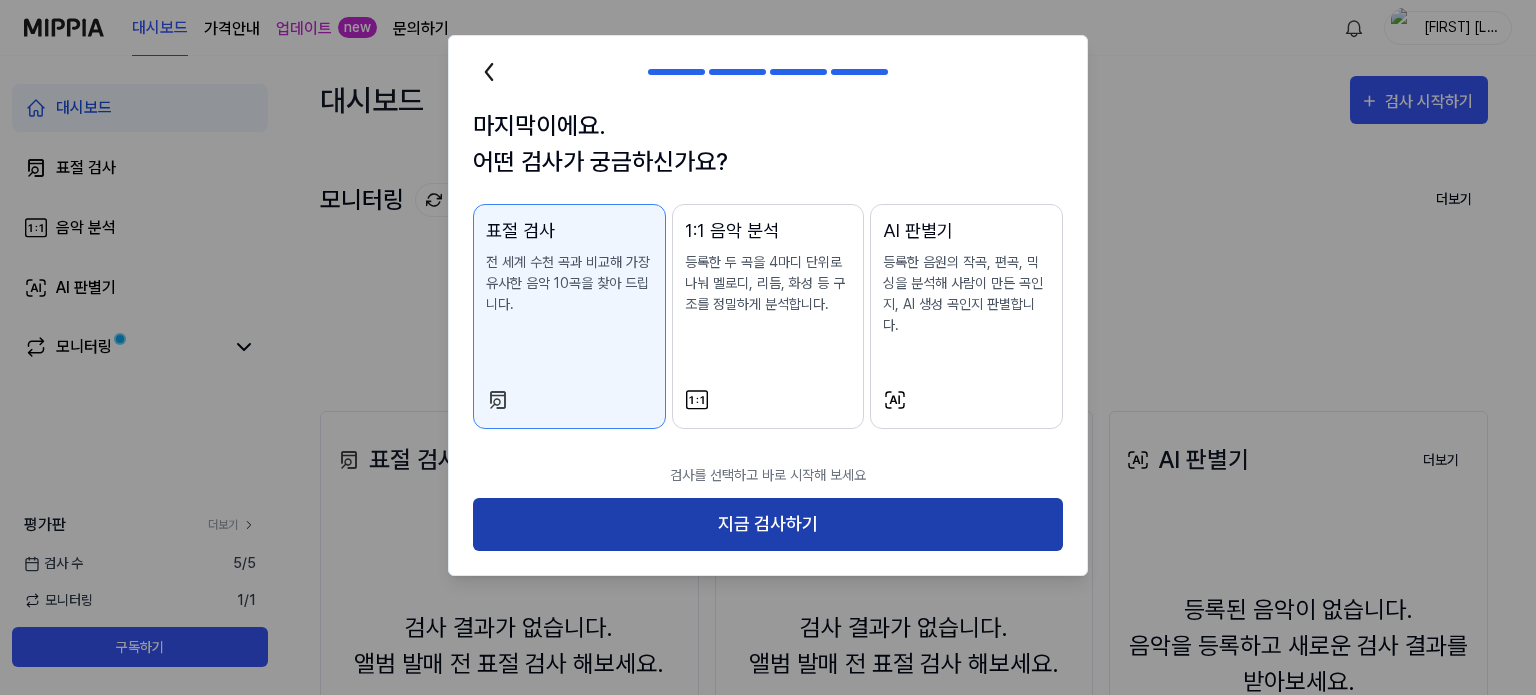 click on "지금 검사하기" at bounding box center (768, 524) 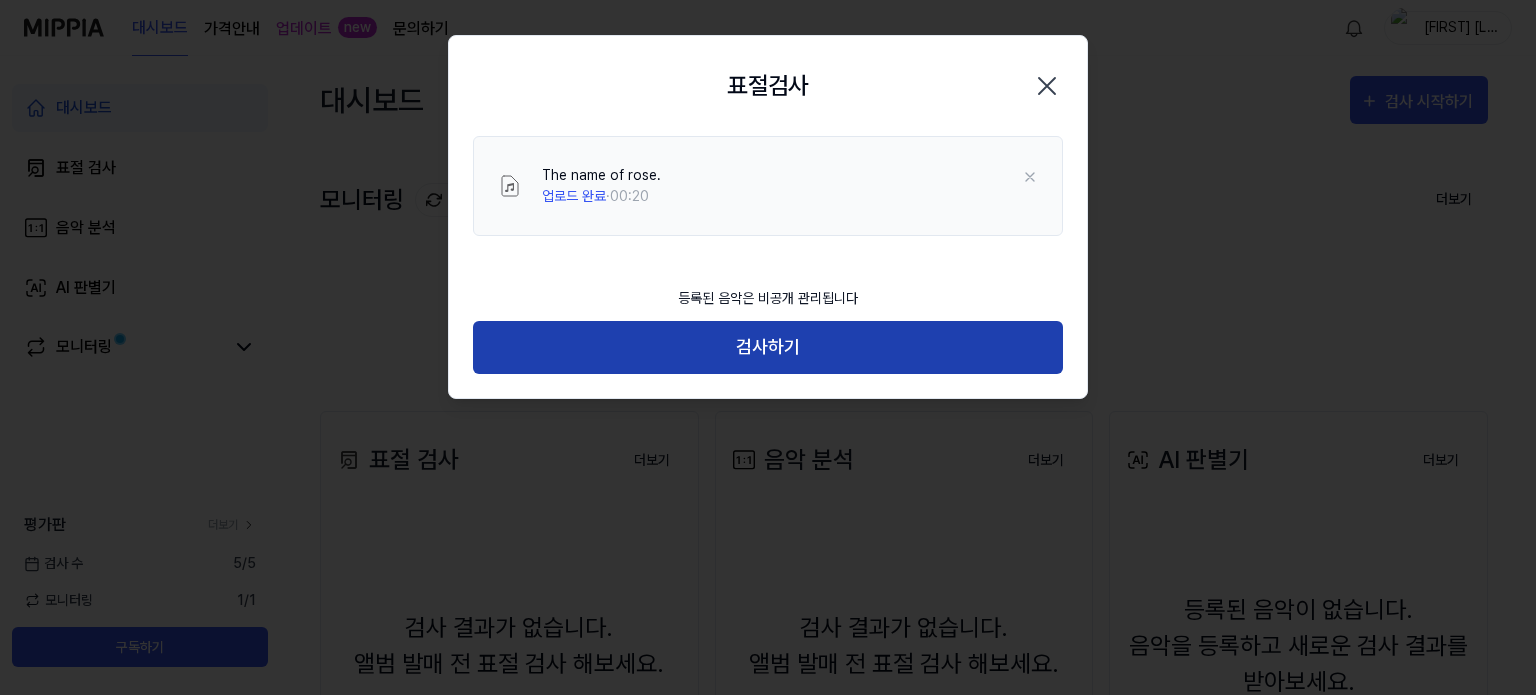 click on "검사하기" at bounding box center (768, 347) 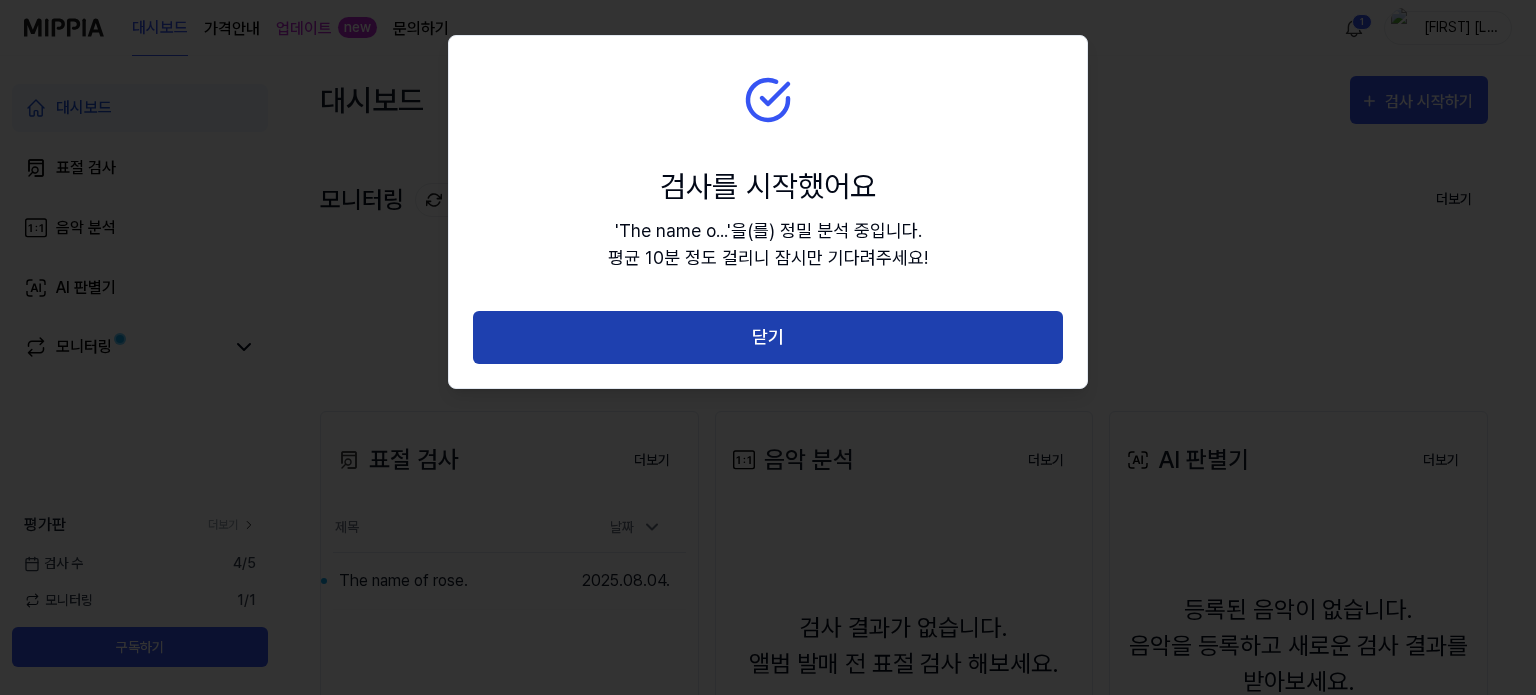 click on "닫기" at bounding box center [768, 337] 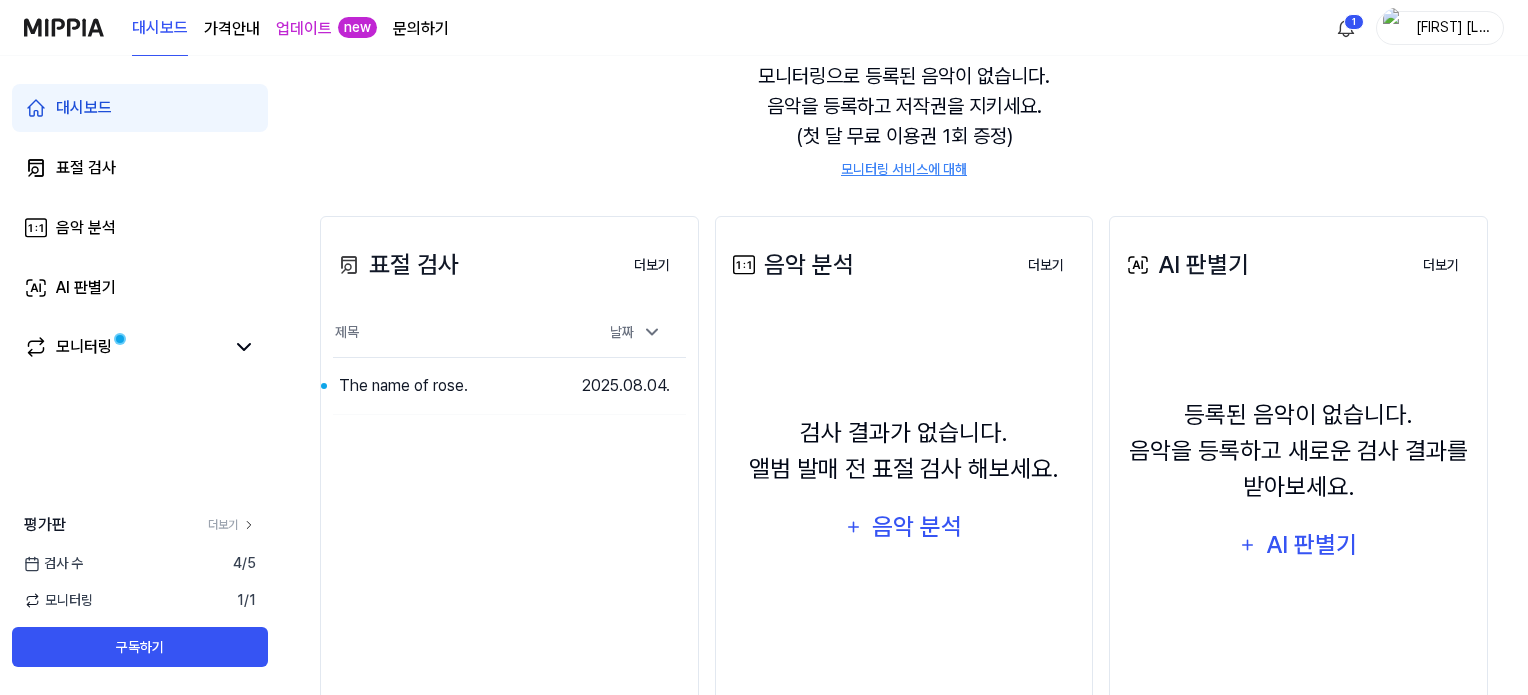 scroll, scrollTop: 200, scrollLeft: 0, axis: vertical 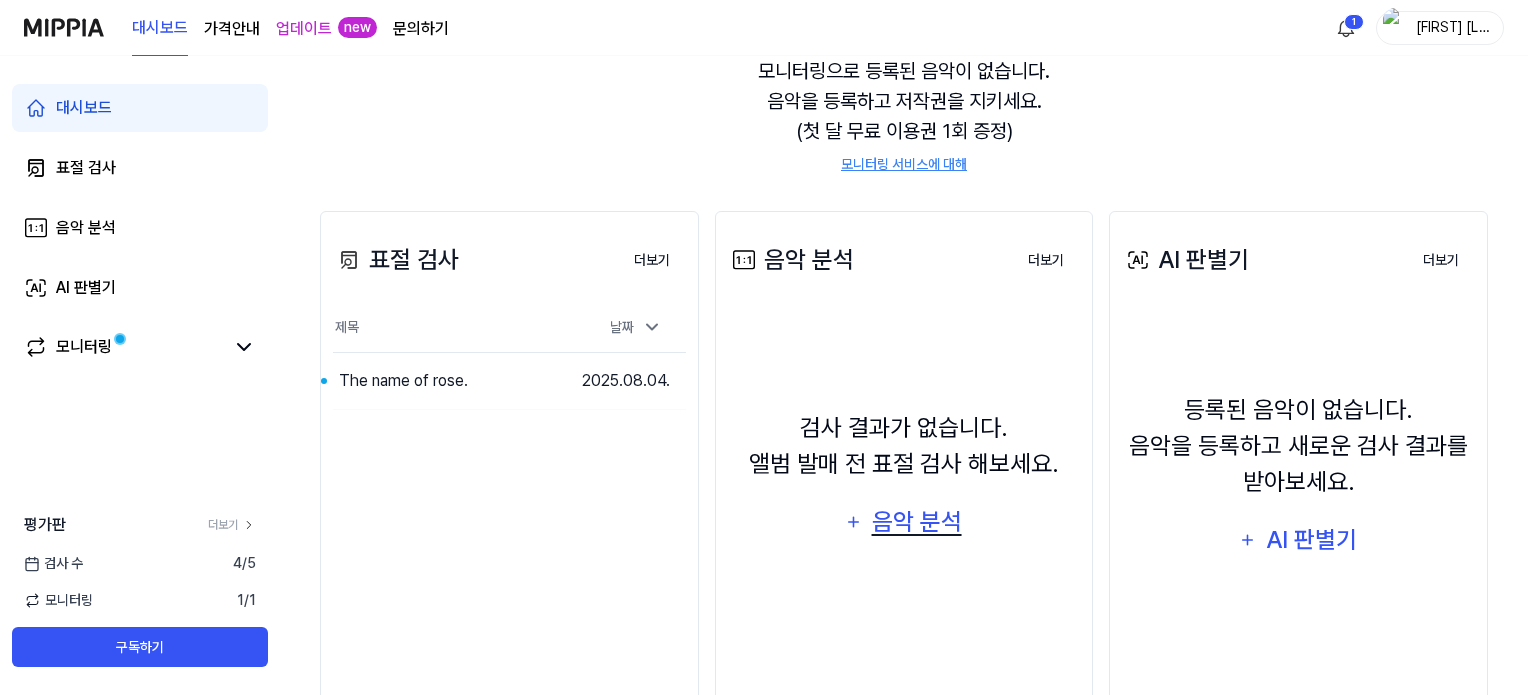 click on "음악 분석" at bounding box center (916, 522) 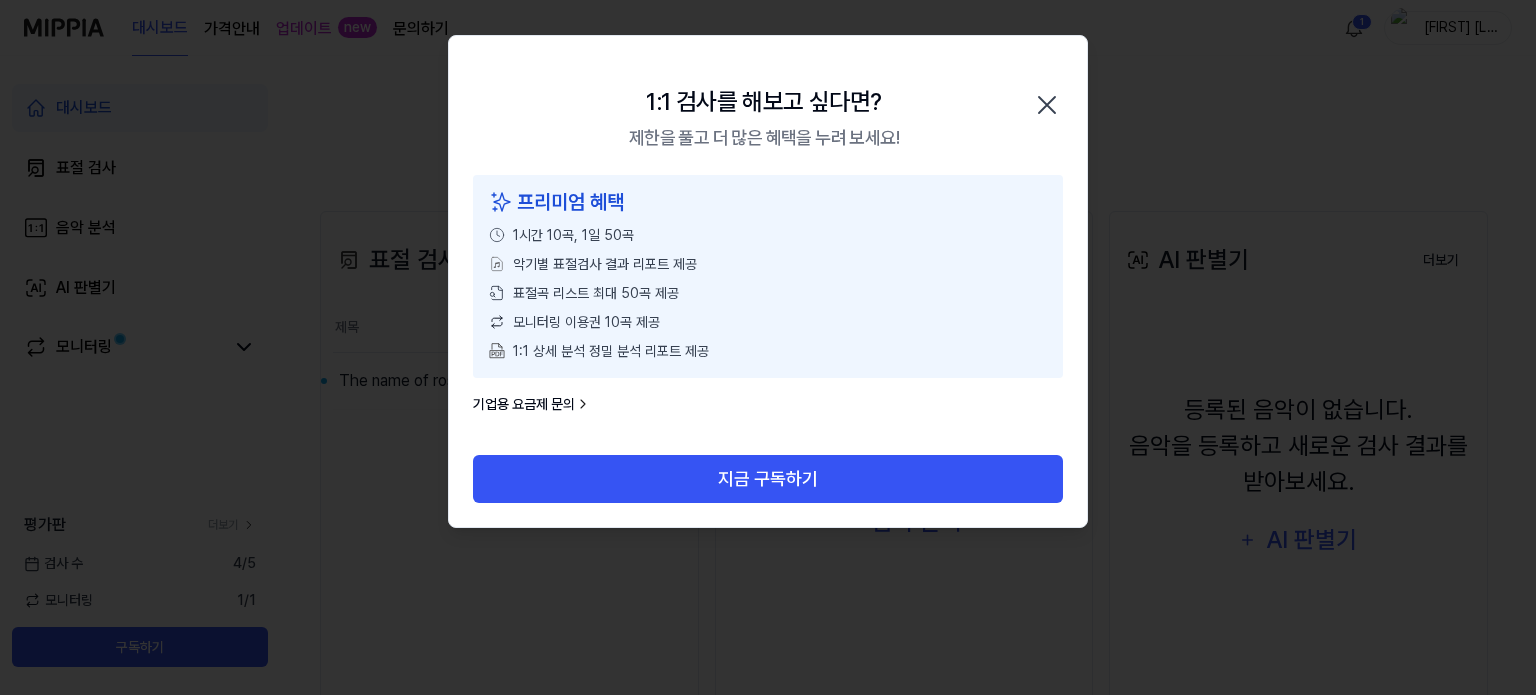 click 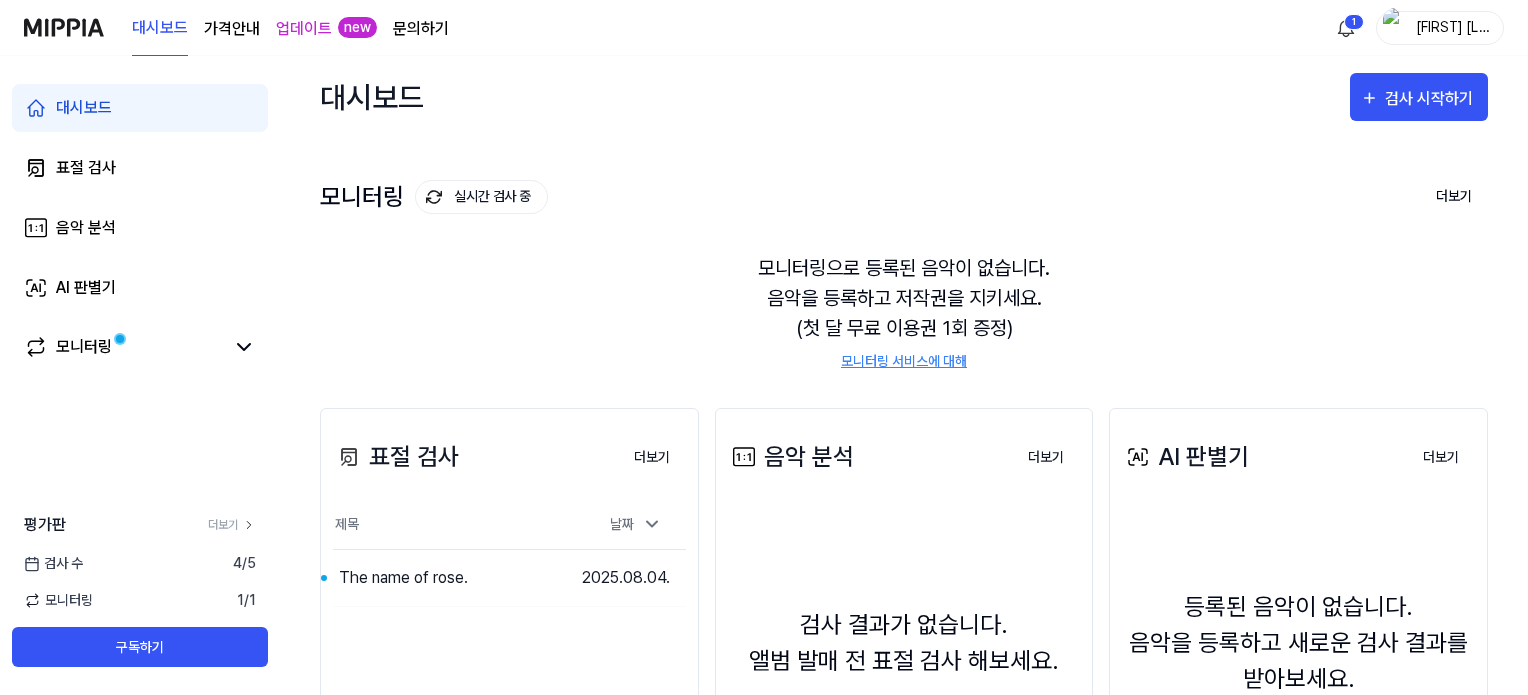 scroll, scrollTop: 0, scrollLeft: 0, axis: both 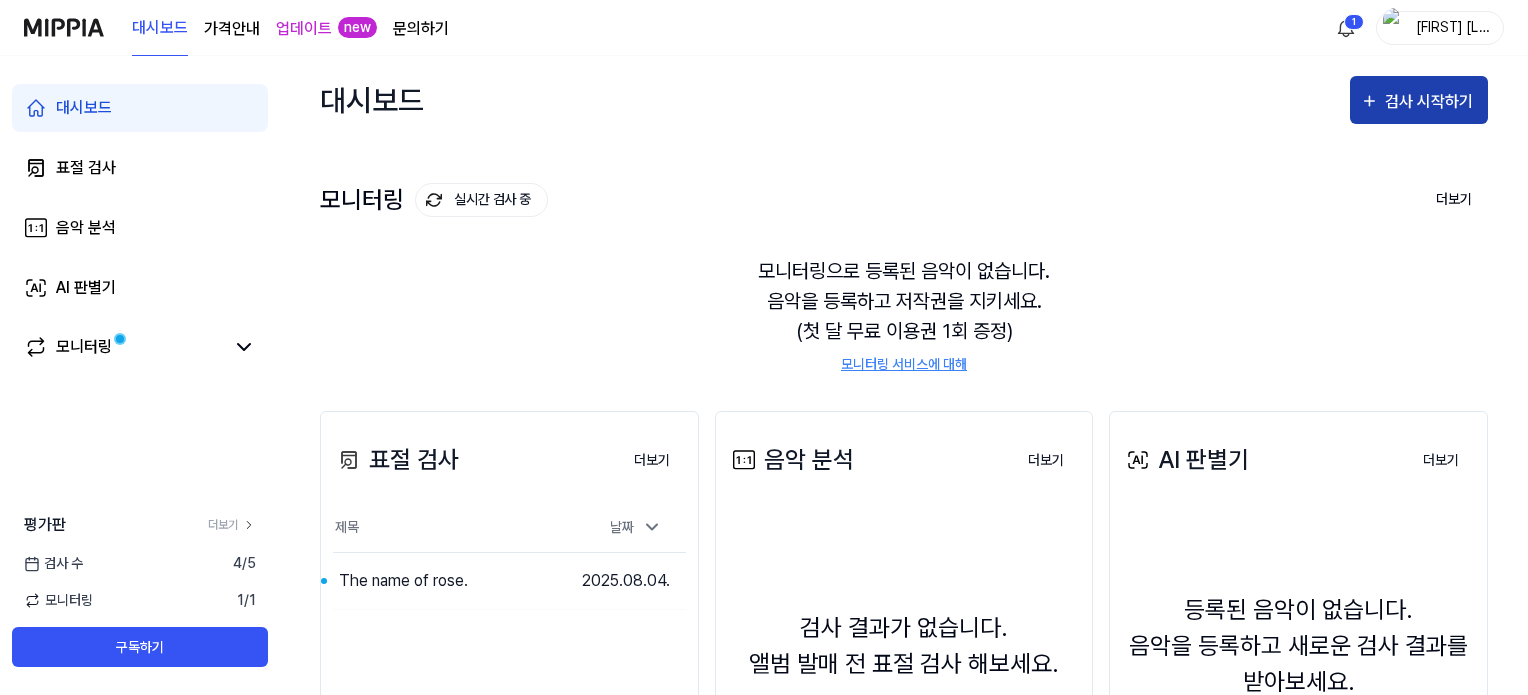 click on "검사 시작하기" at bounding box center [1431, 102] 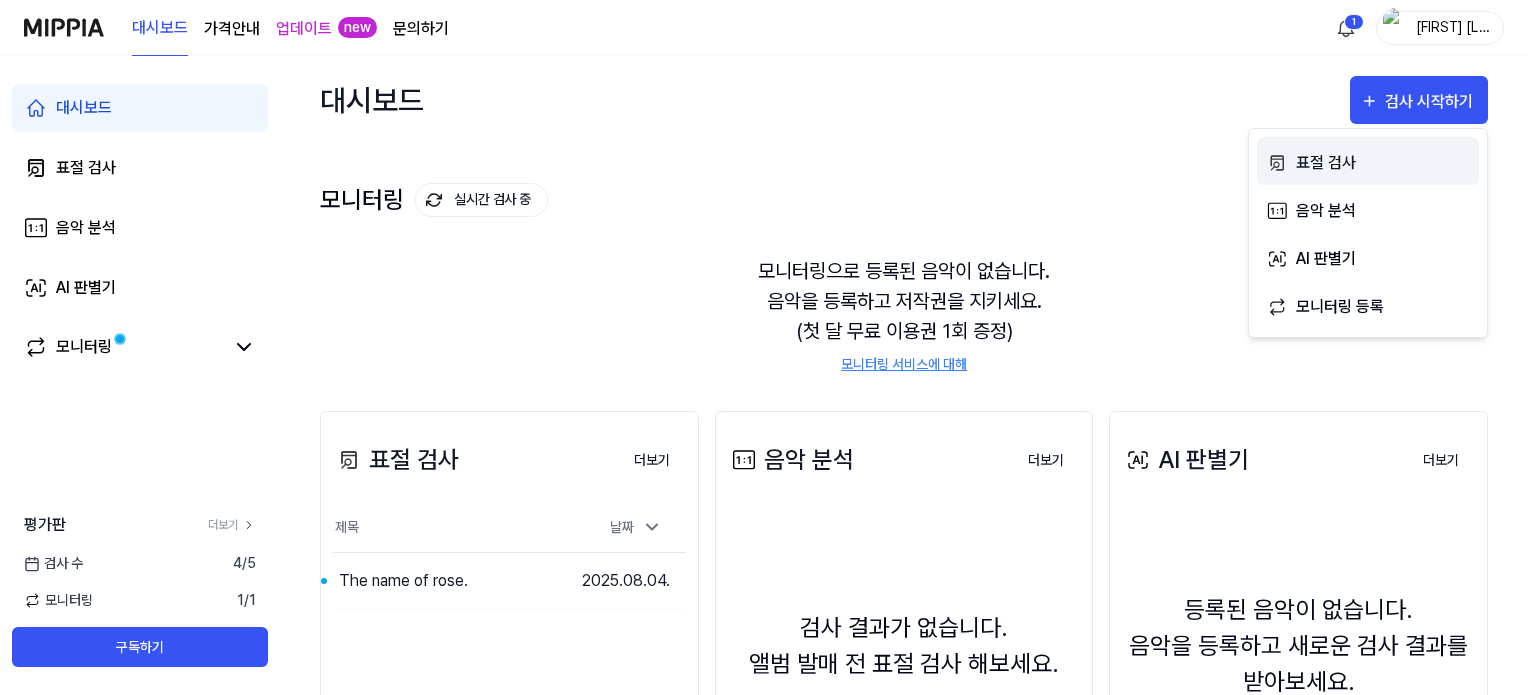 click on "표절 검사" at bounding box center [1383, 163] 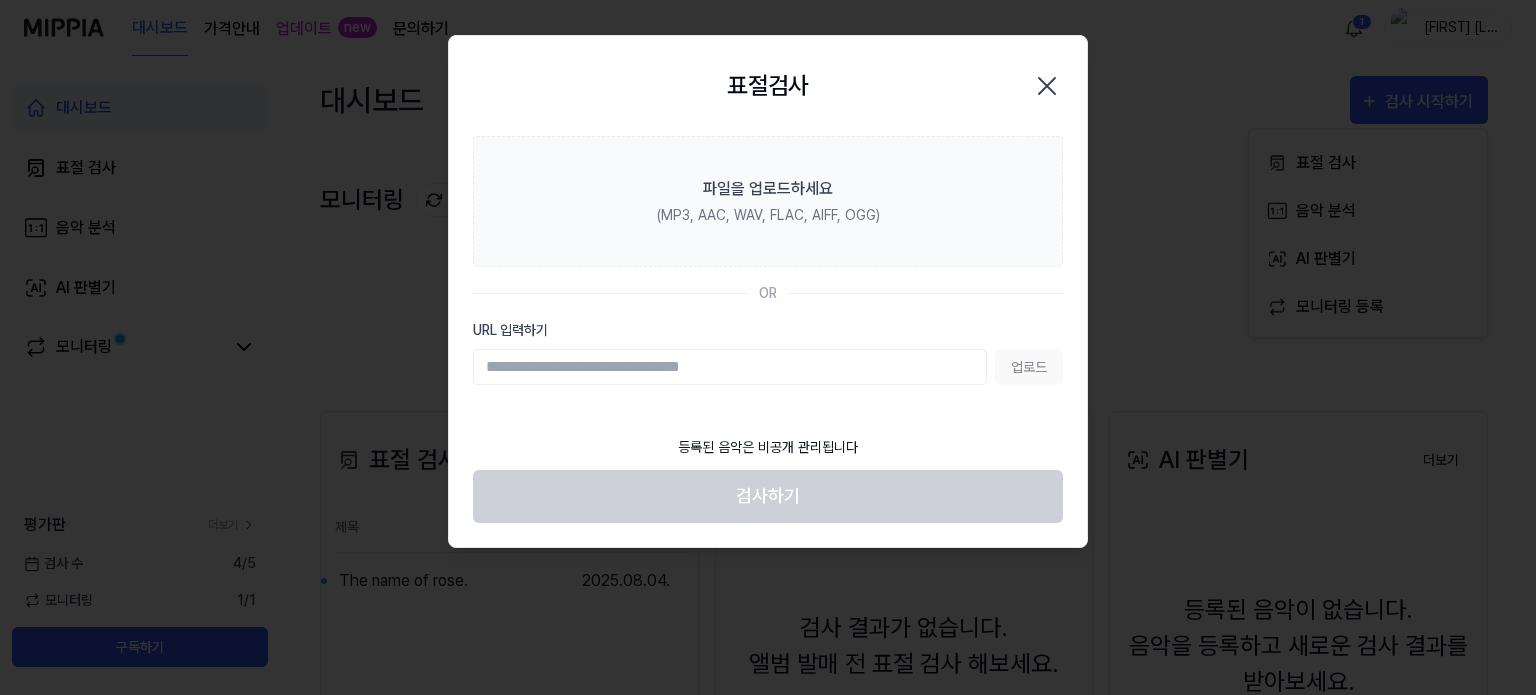 click 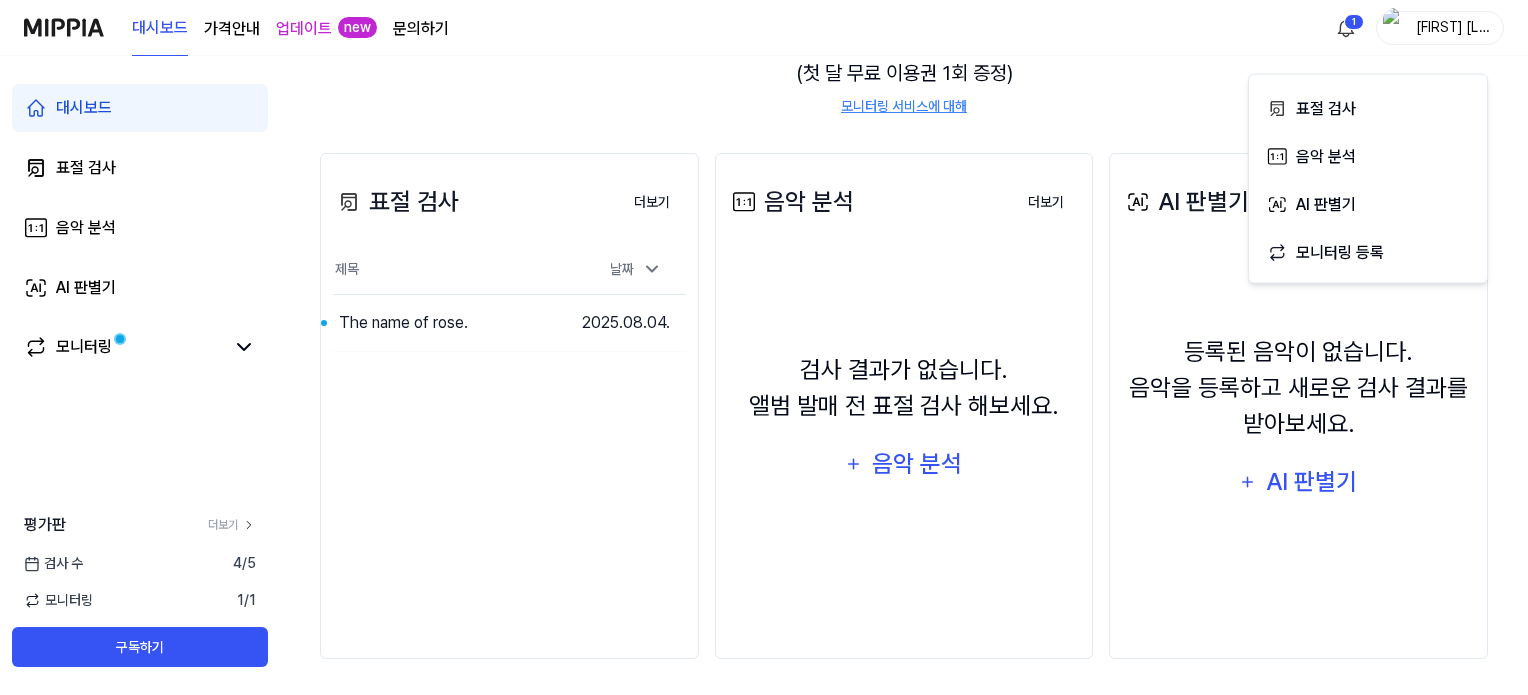 scroll, scrollTop: 260, scrollLeft: 0, axis: vertical 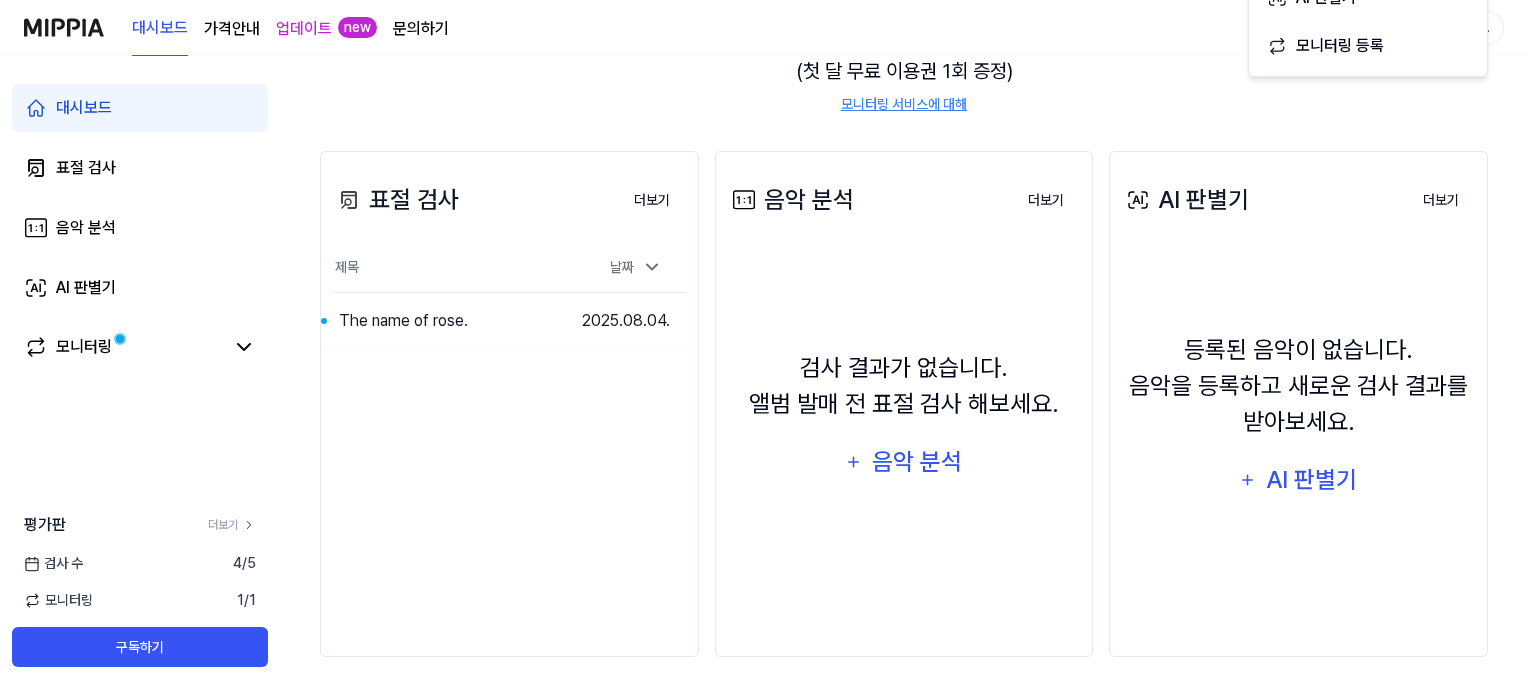 click on "모니터링" at bounding box center (58, 600) 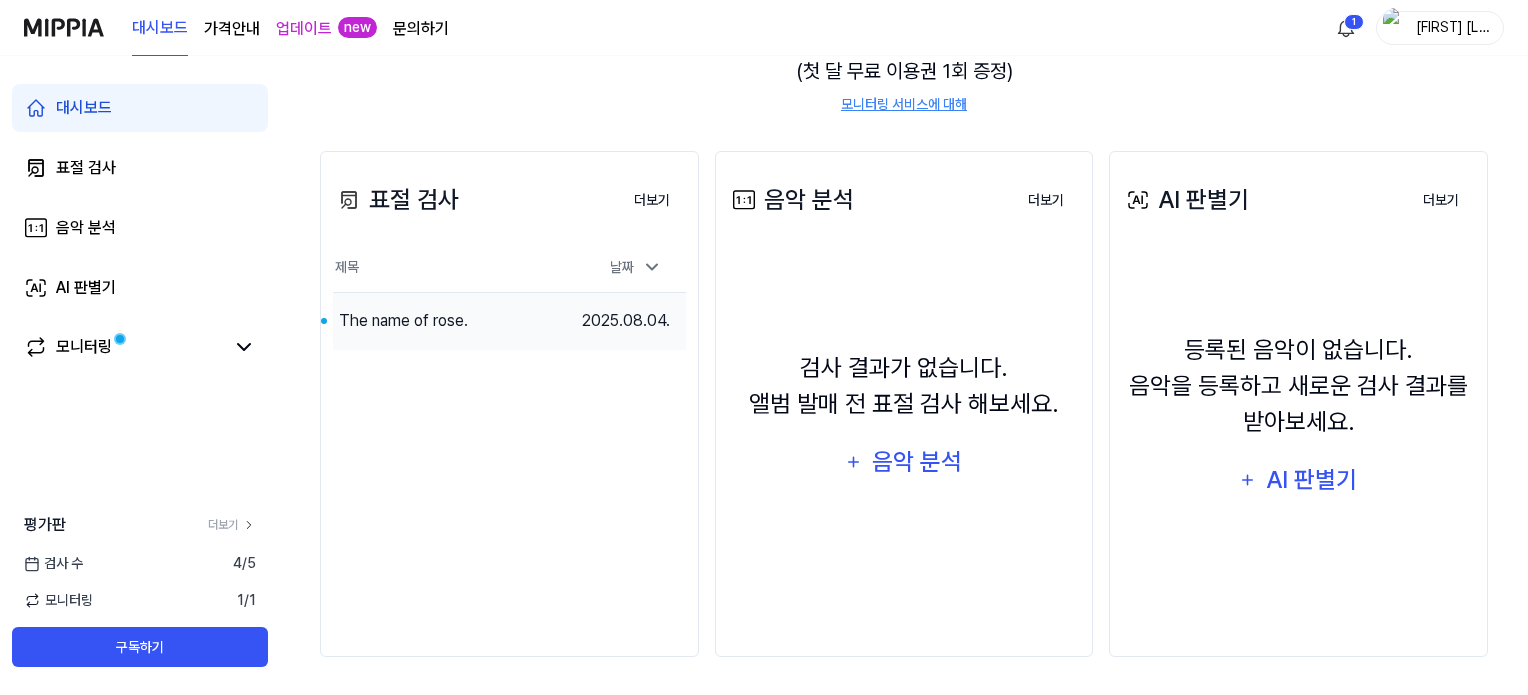 click on "2025.08.04." at bounding box center [626, 320] 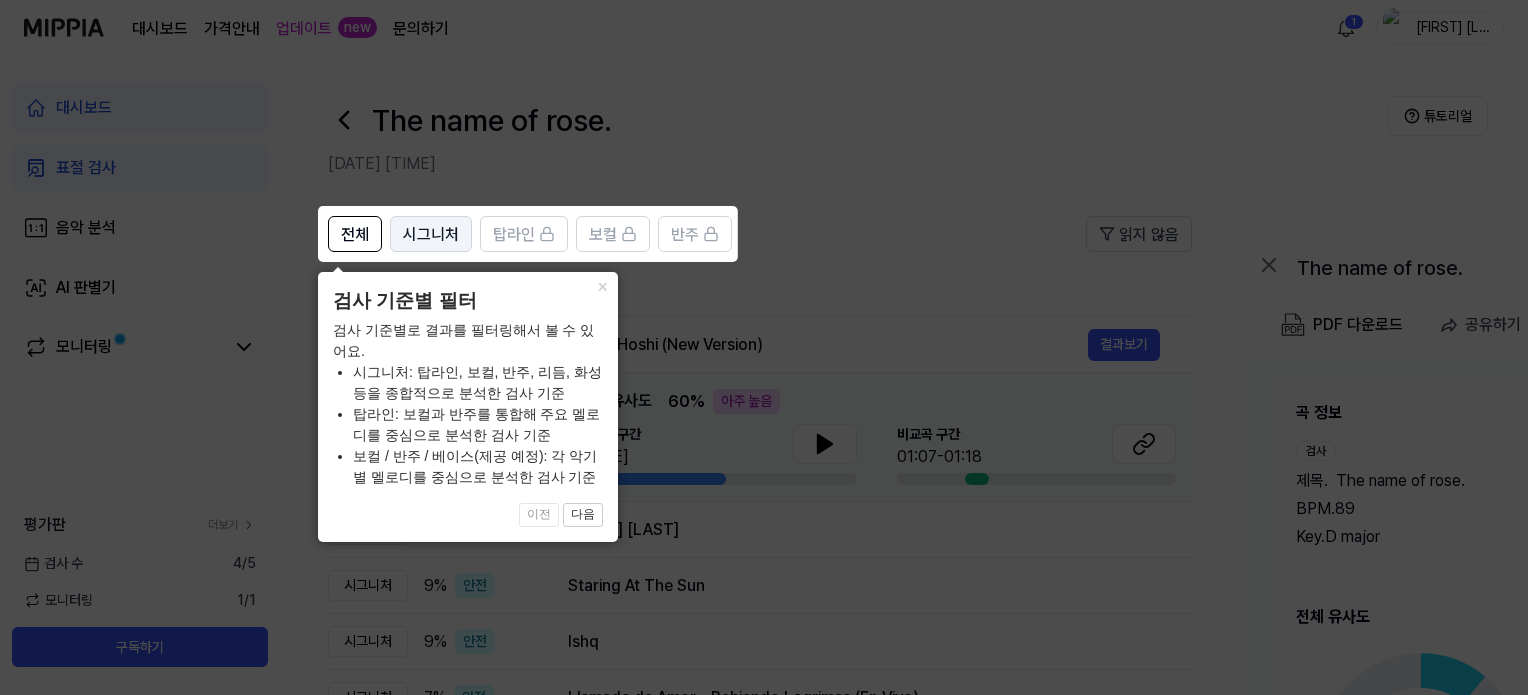 click on "시그니처" at bounding box center (431, 234) 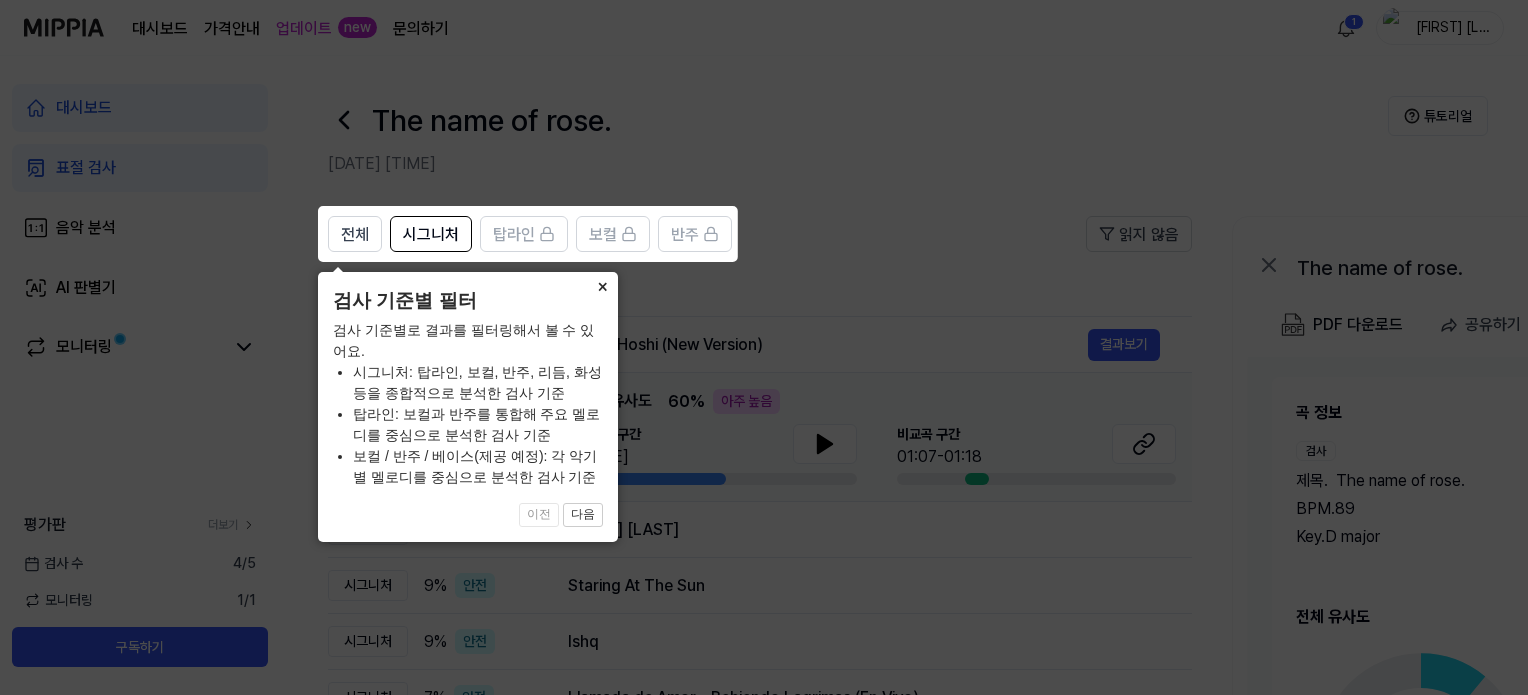 click on "×" at bounding box center [602, 286] 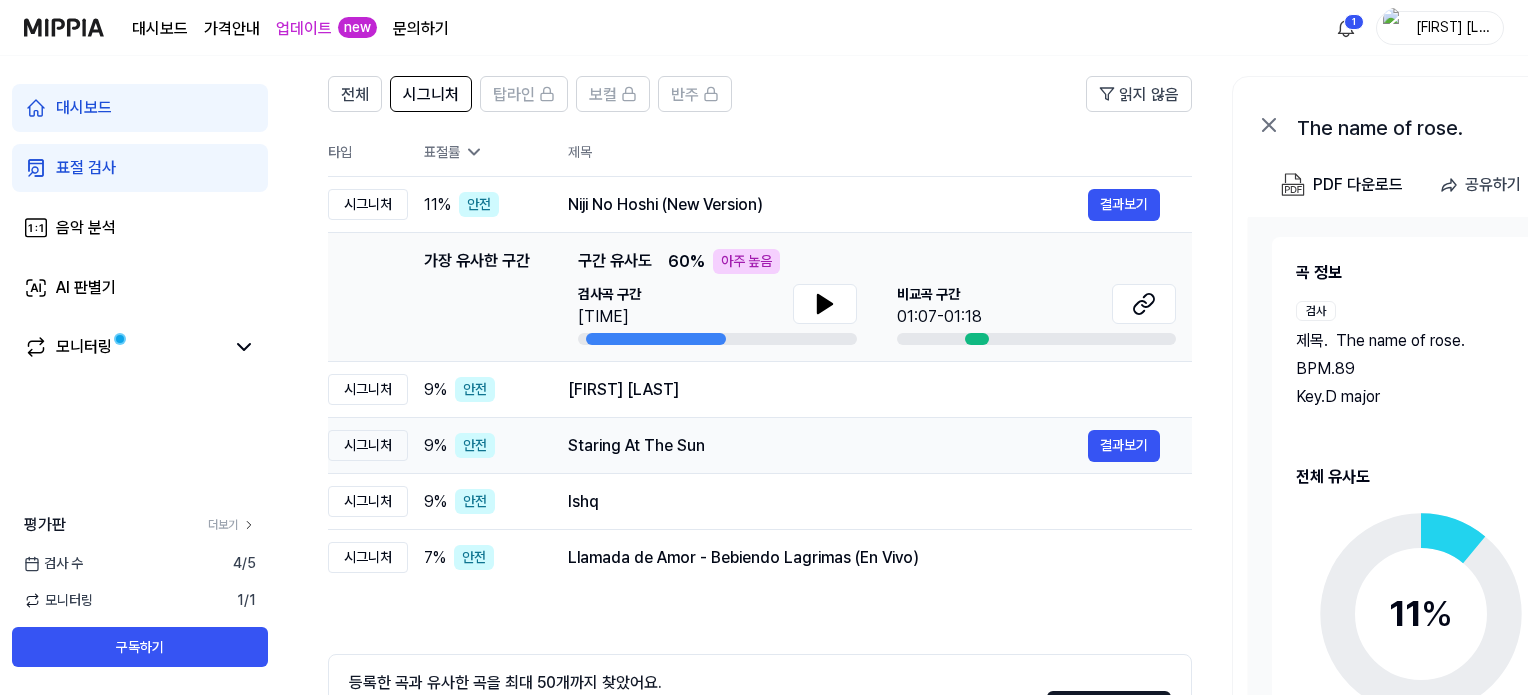 scroll, scrollTop: 112, scrollLeft: 0, axis: vertical 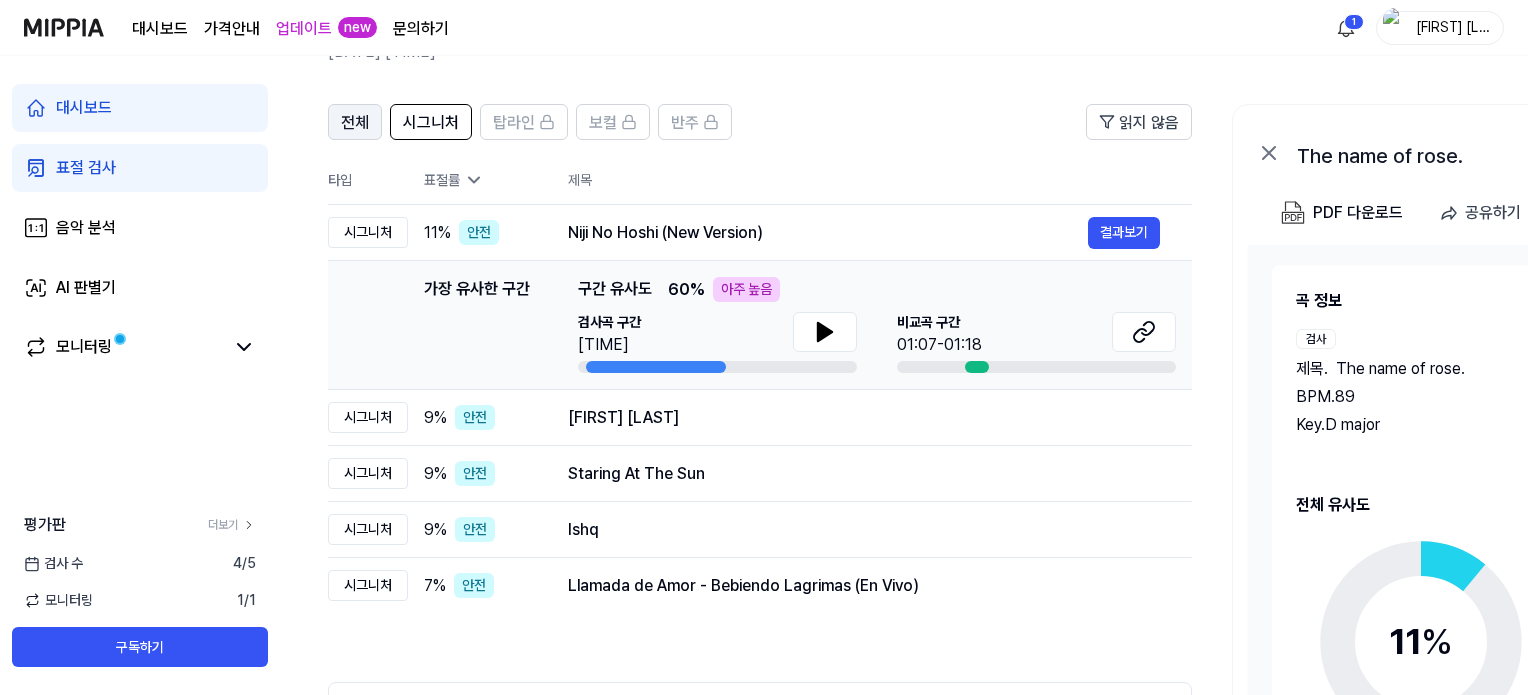 click on "전체" at bounding box center (355, 123) 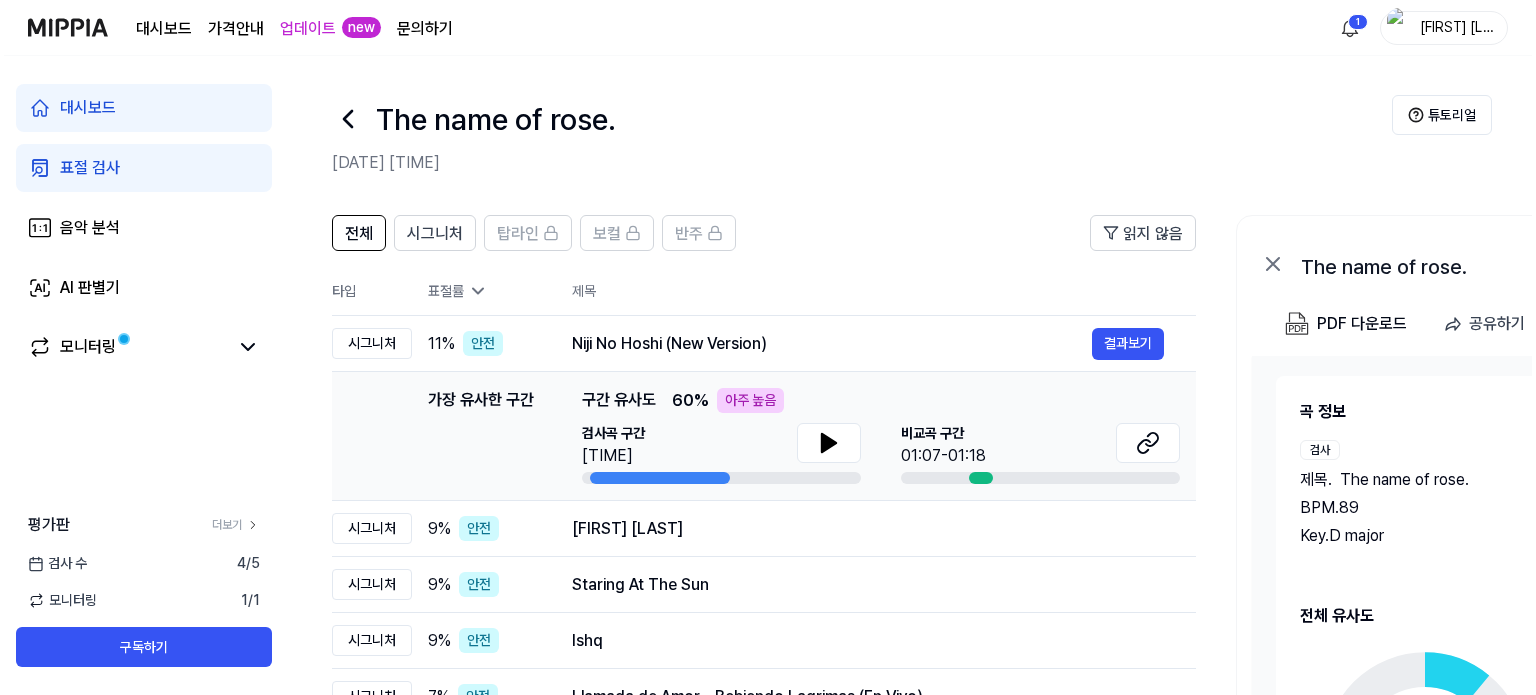 scroll, scrollTop: 0, scrollLeft: 0, axis: both 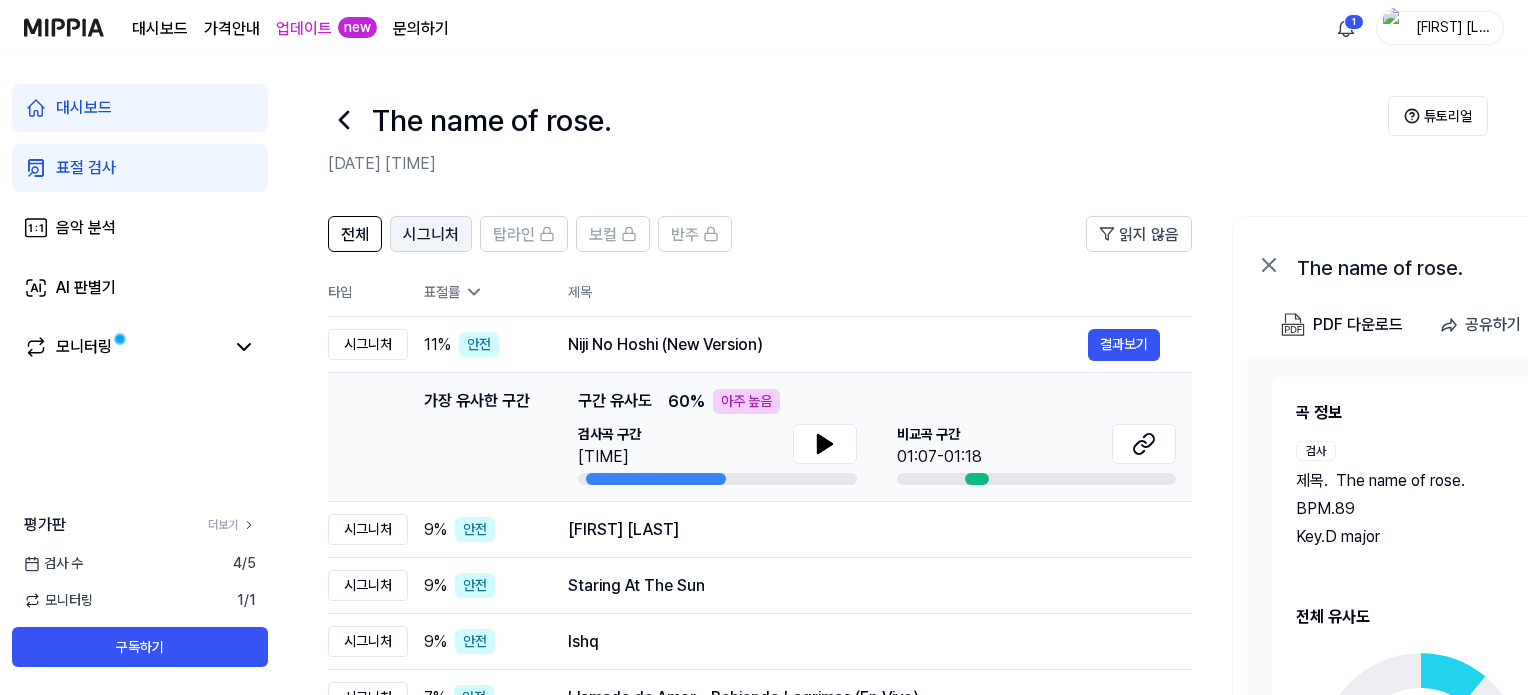 click on "시그니처" at bounding box center [431, 235] 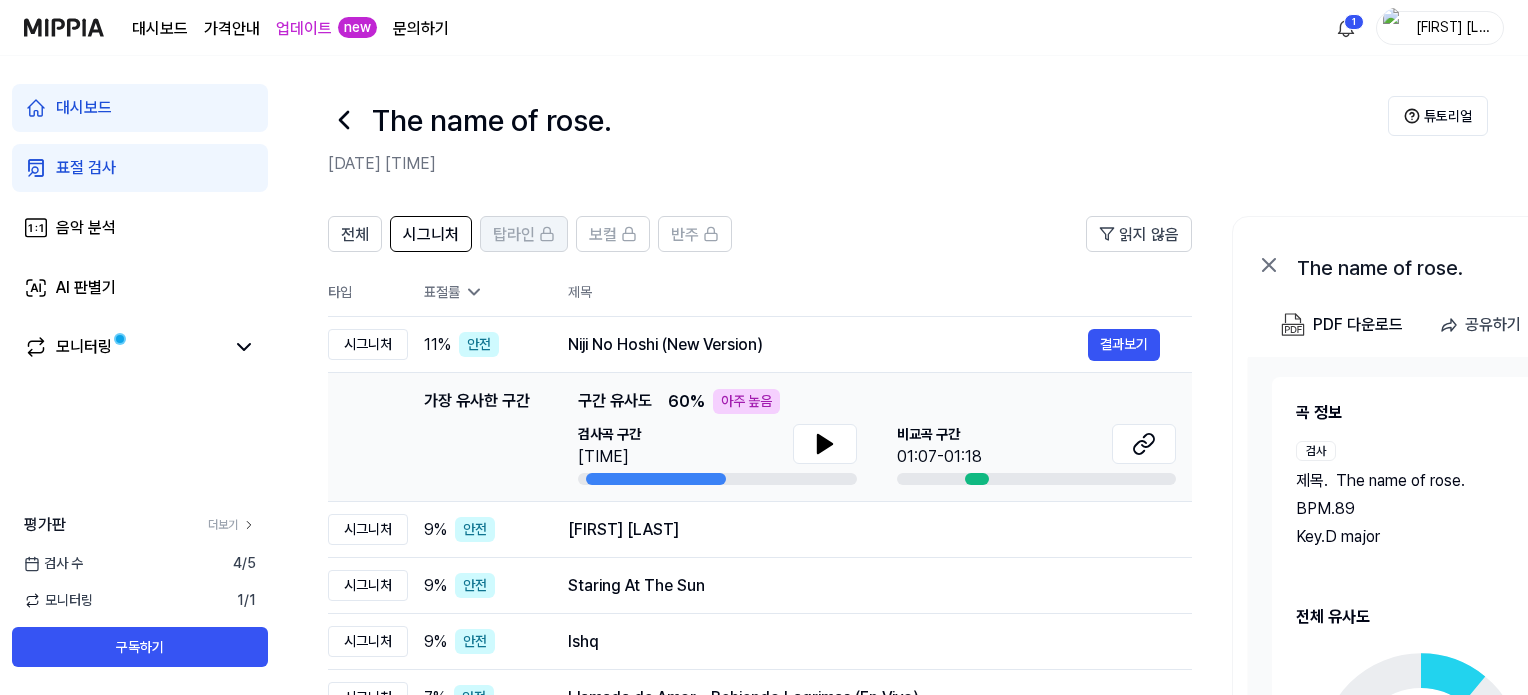 click on "탑라인" at bounding box center [524, 234] 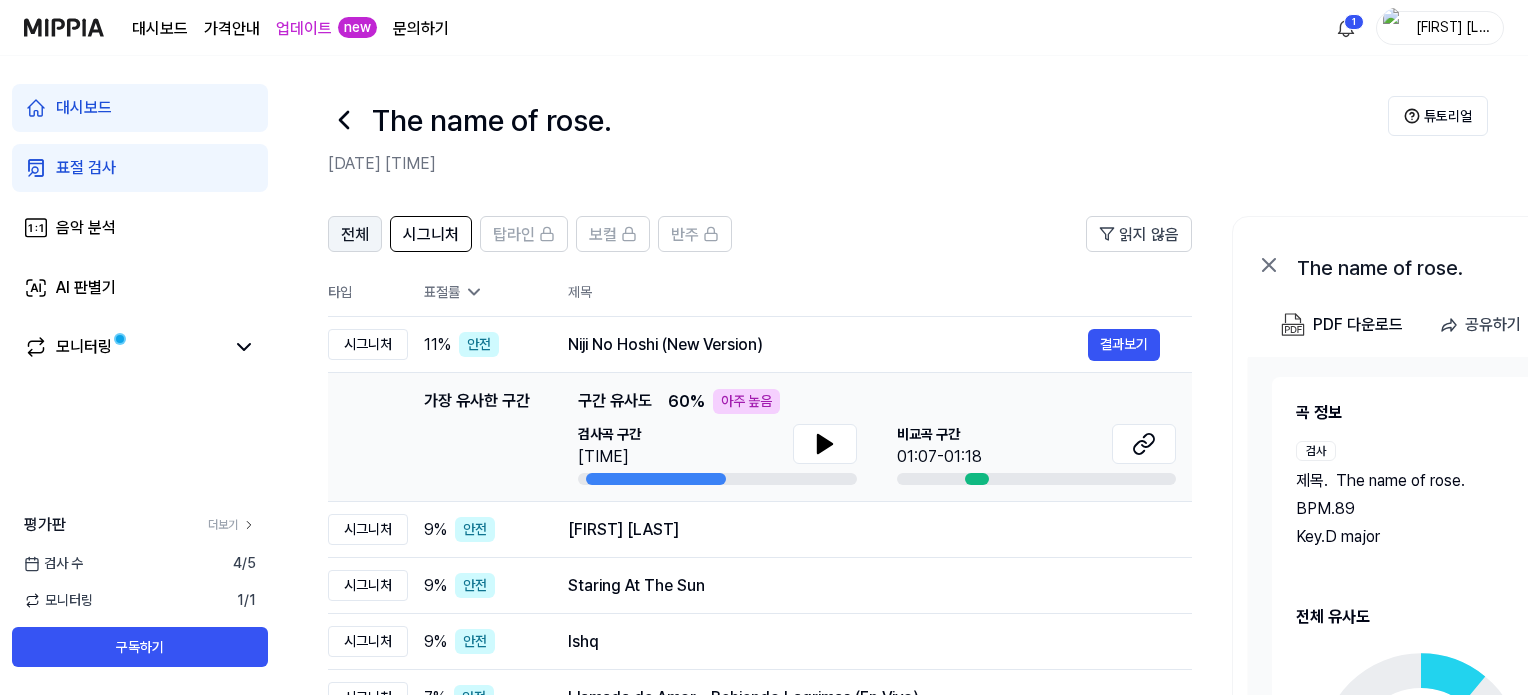 click on "전체" at bounding box center [355, 235] 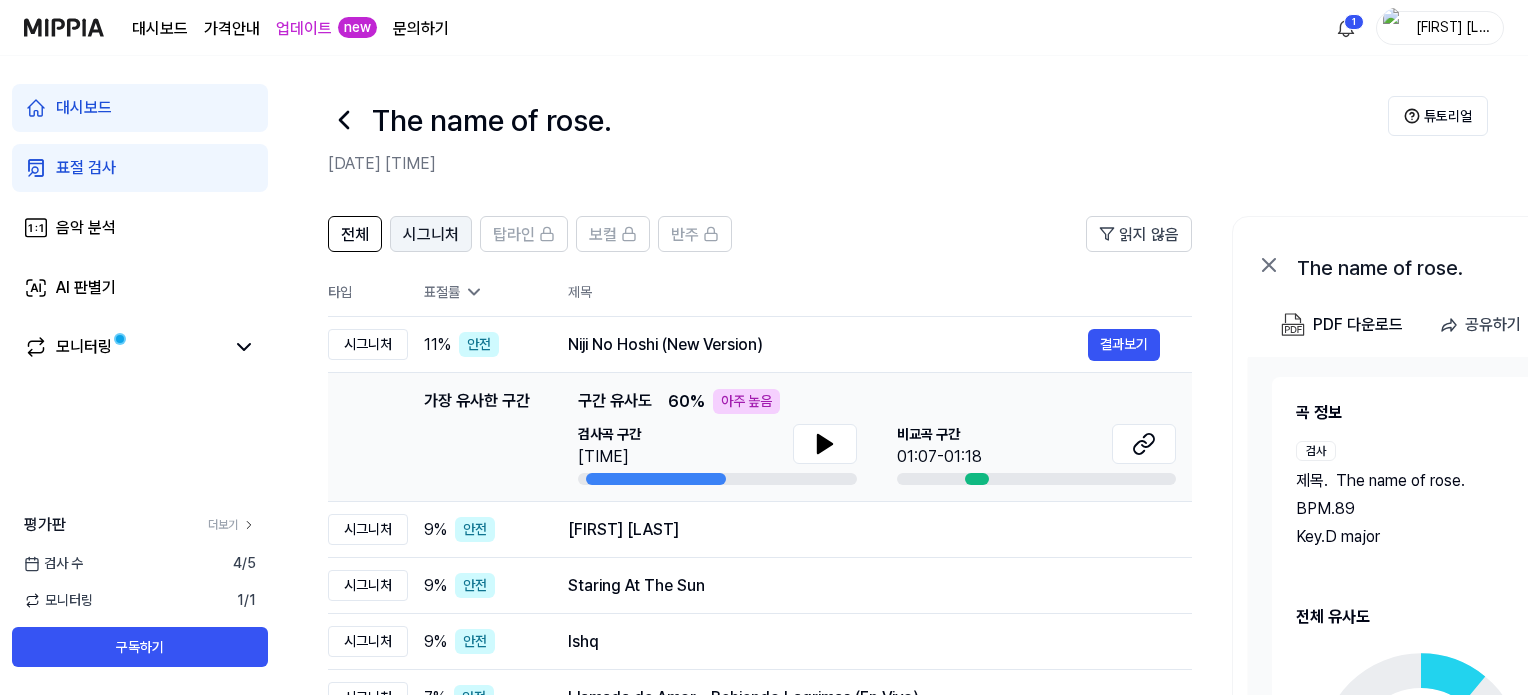 click on "시그니처" at bounding box center [431, 235] 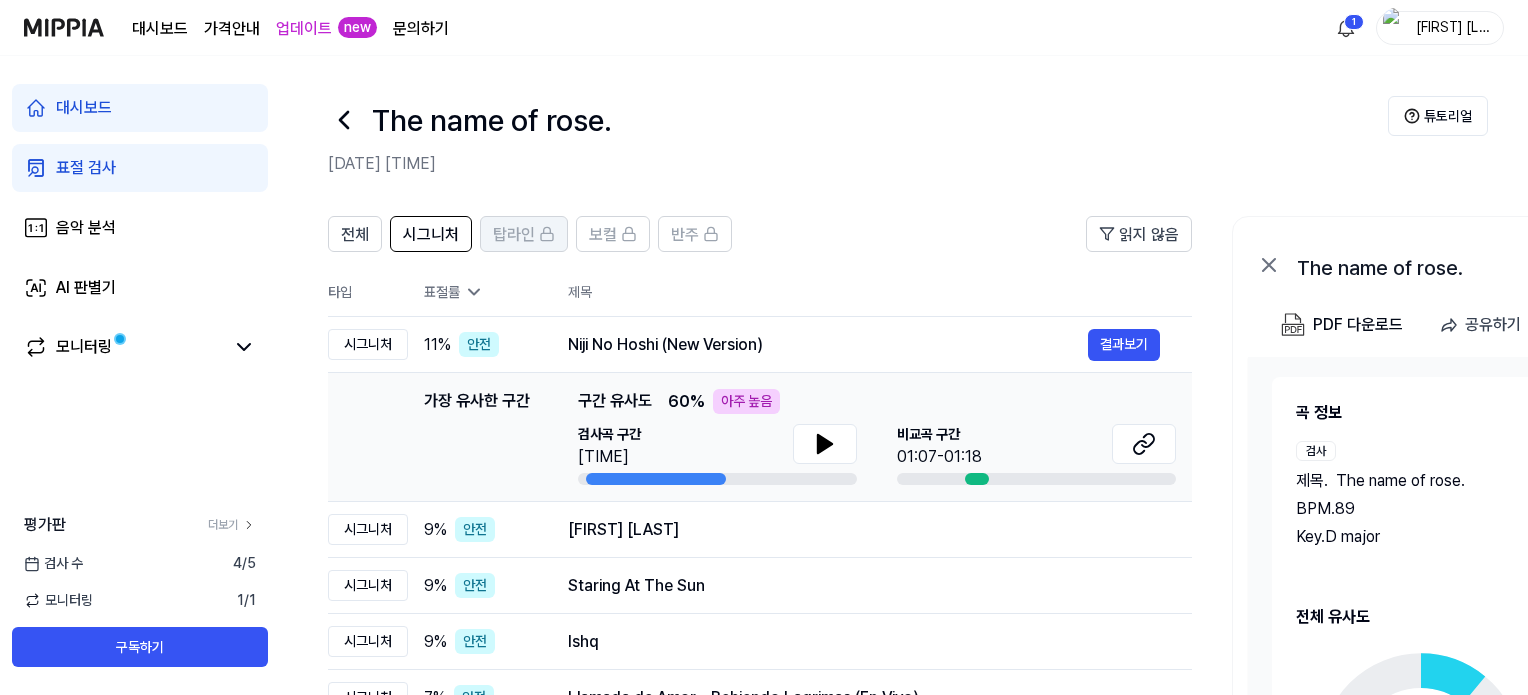 click on "탑라인" at bounding box center [514, 235] 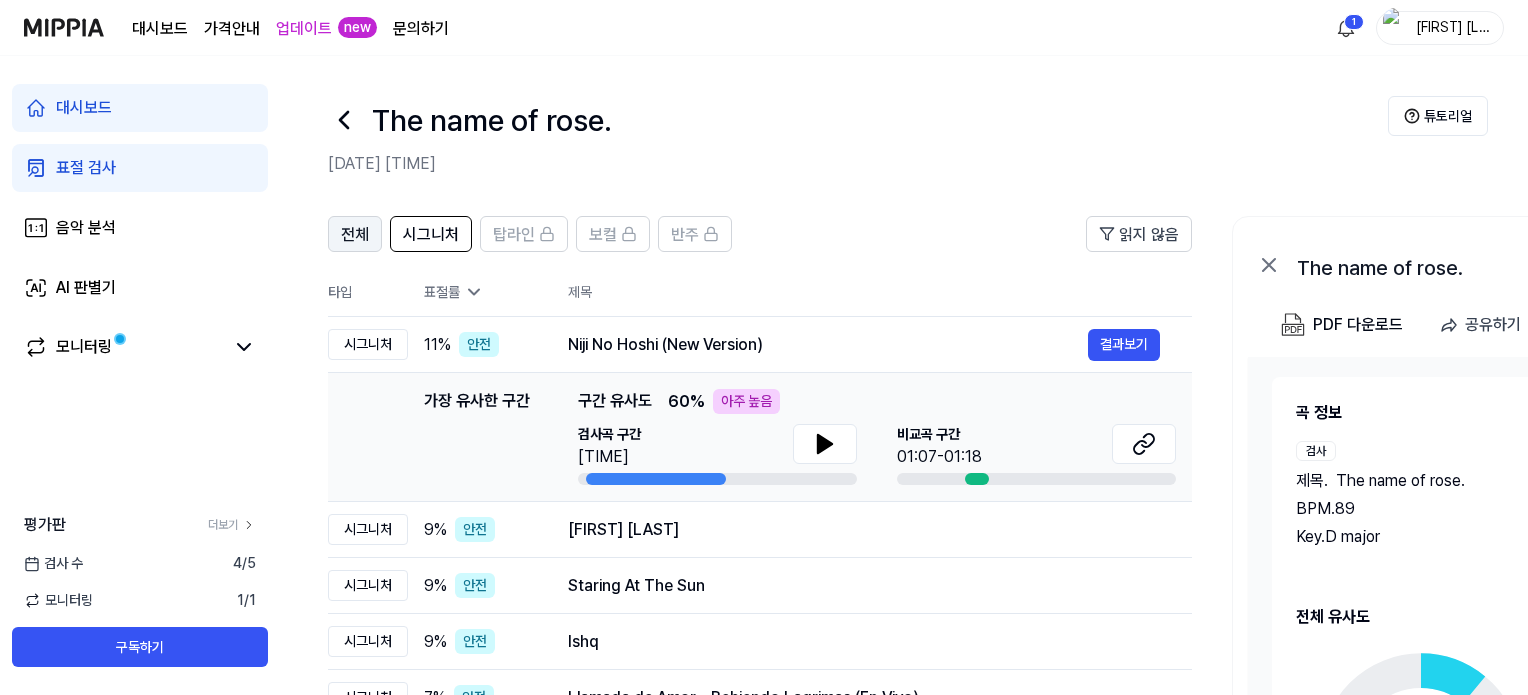 click on "전체" at bounding box center [355, 235] 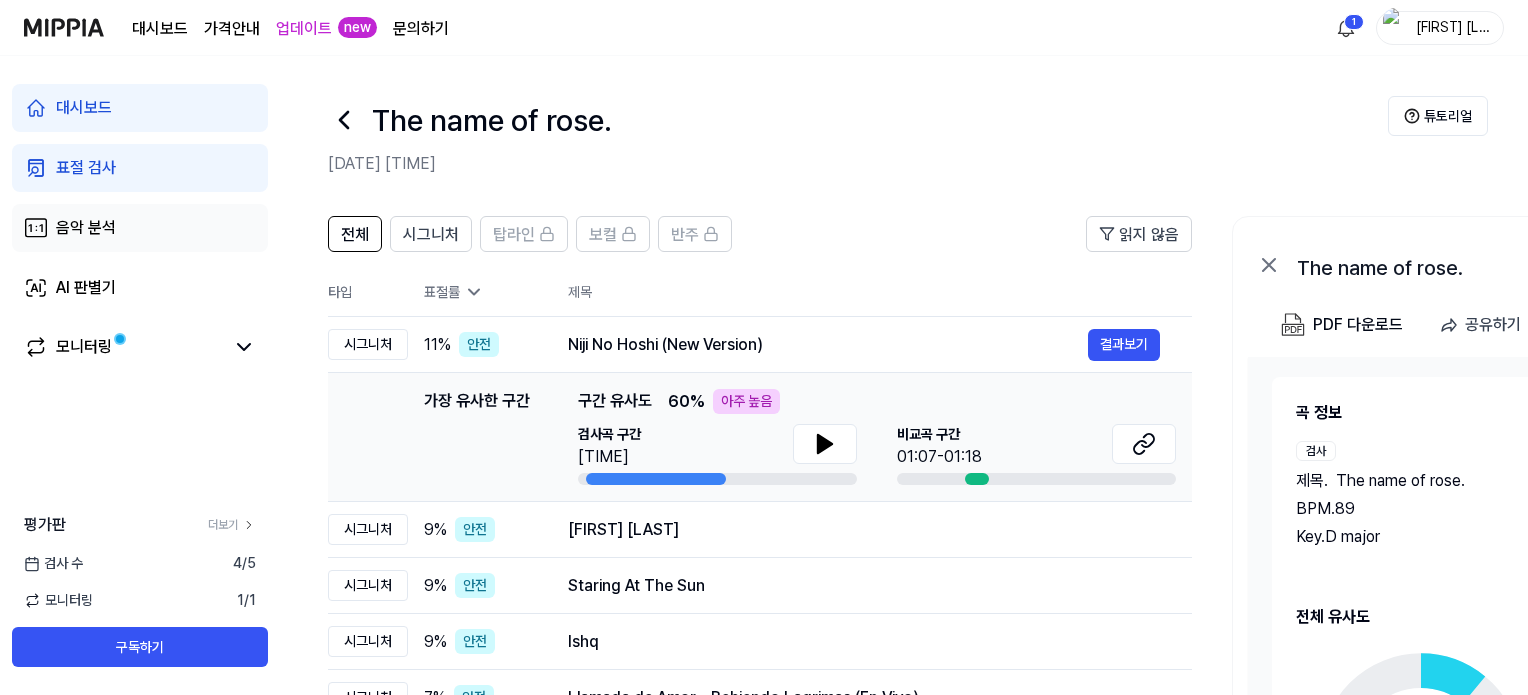 click on "음악 분석" at bounding box center (140, 228) 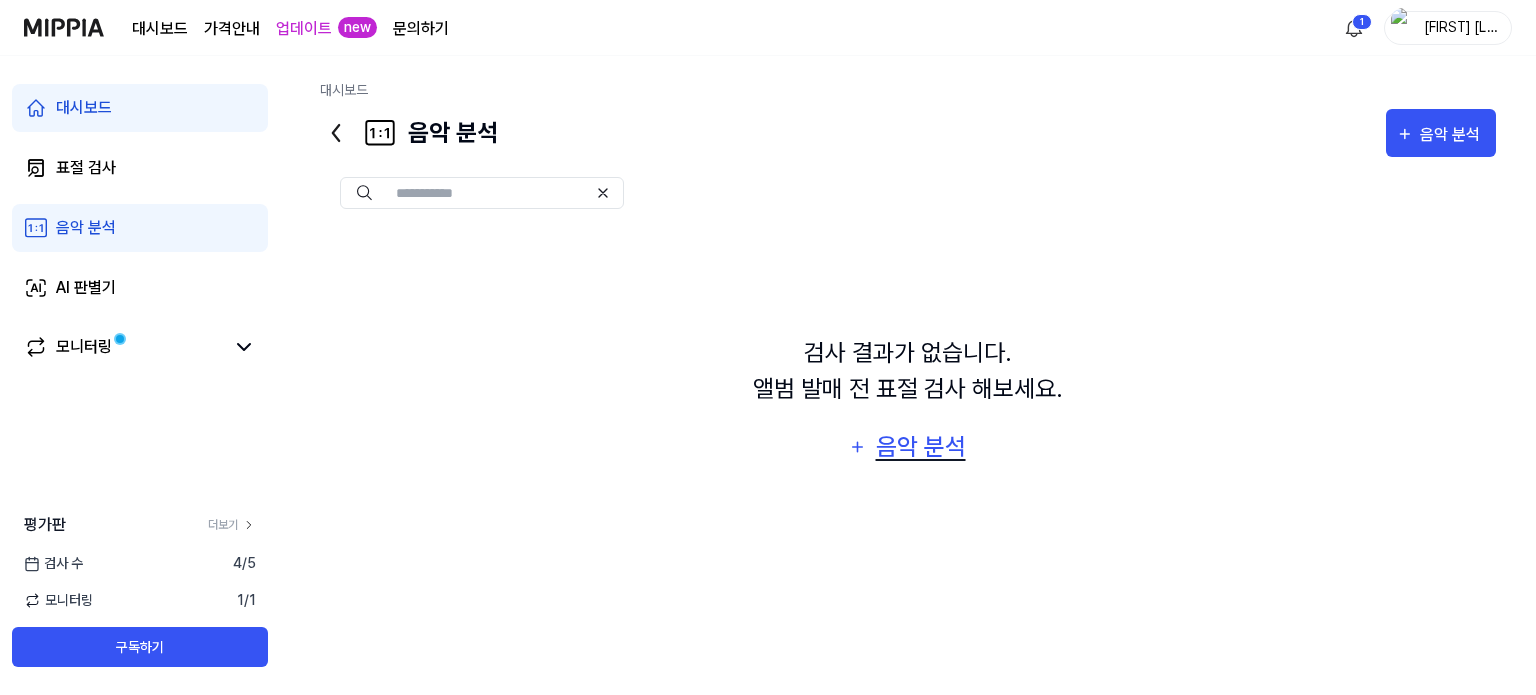 click on "음악 분석" at bounding box center [920, 447] 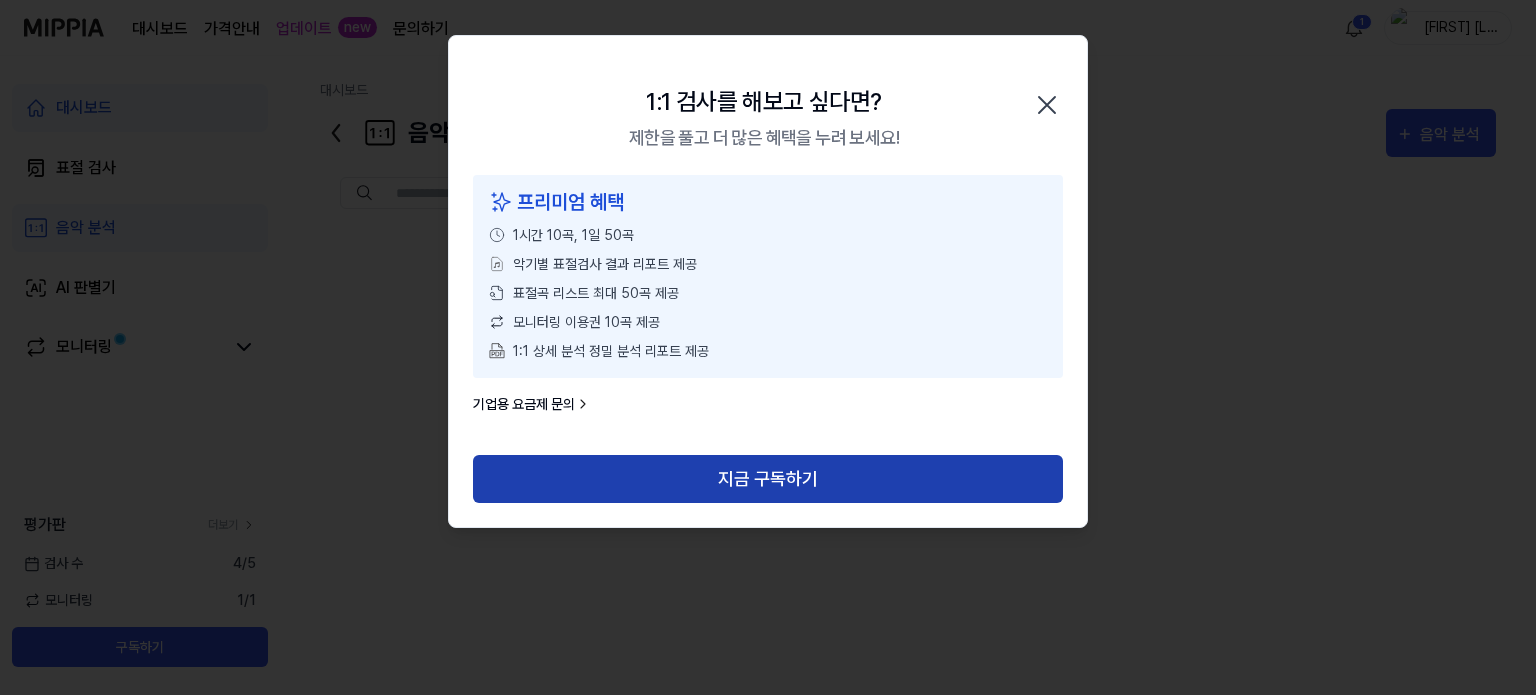 click on "지금 구독하기" at bounding box center [768, 479] 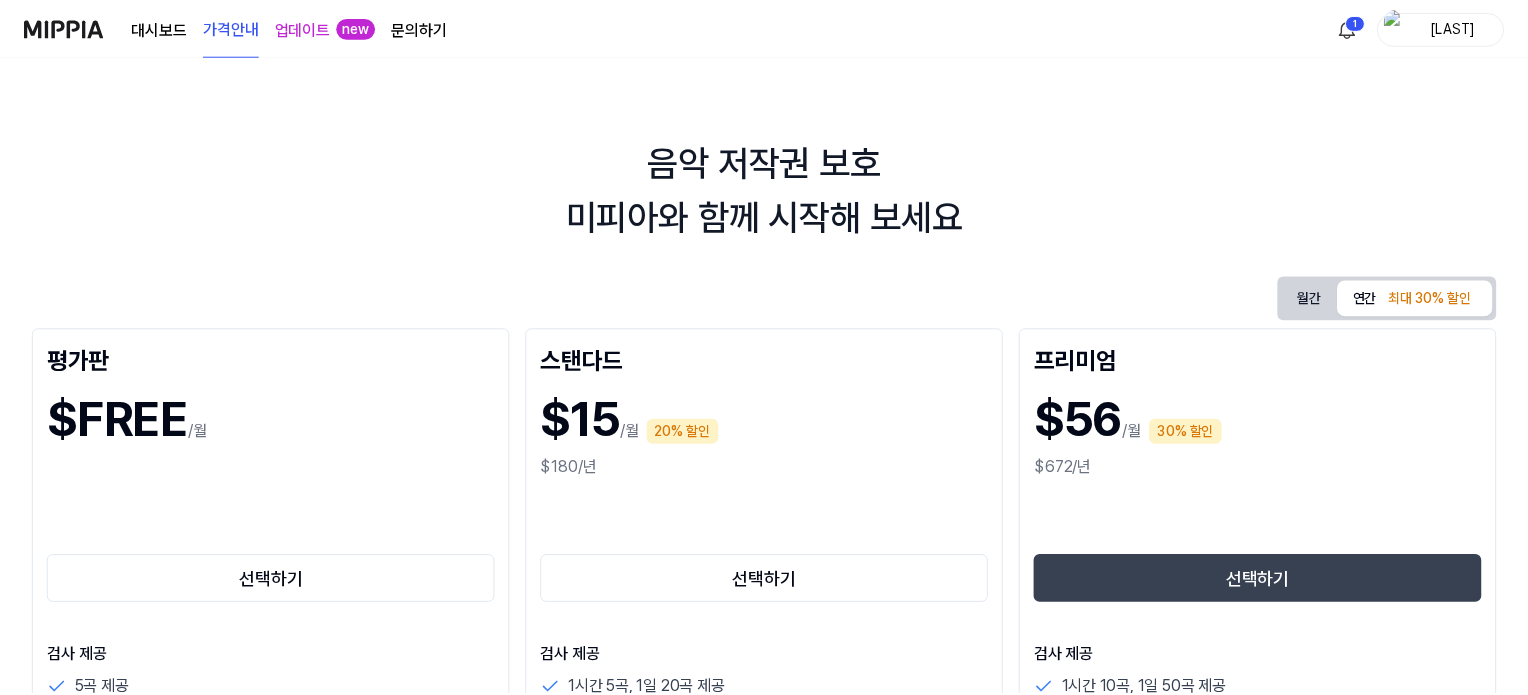 scroll, scrollTop: 0, scrollLeft: 0, axis: both 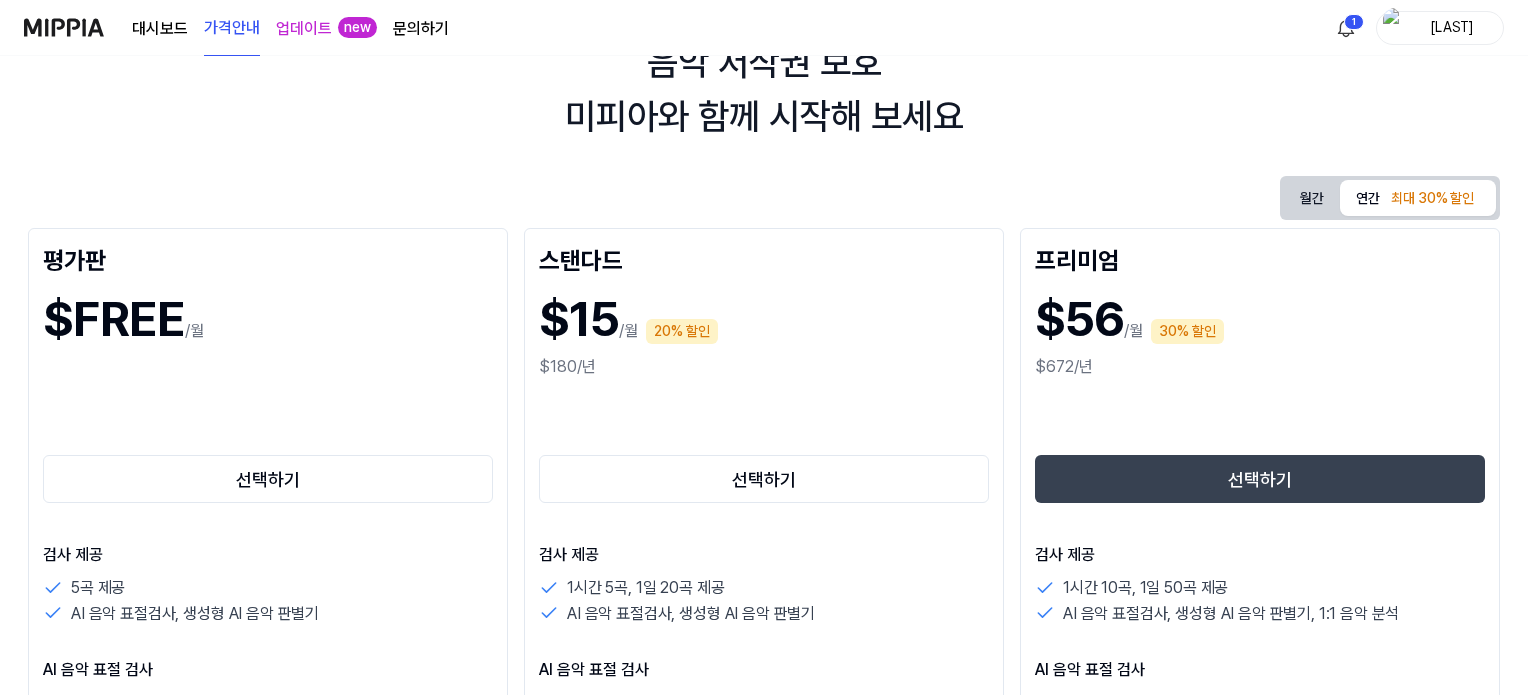 click at bounding box center [64, 27] 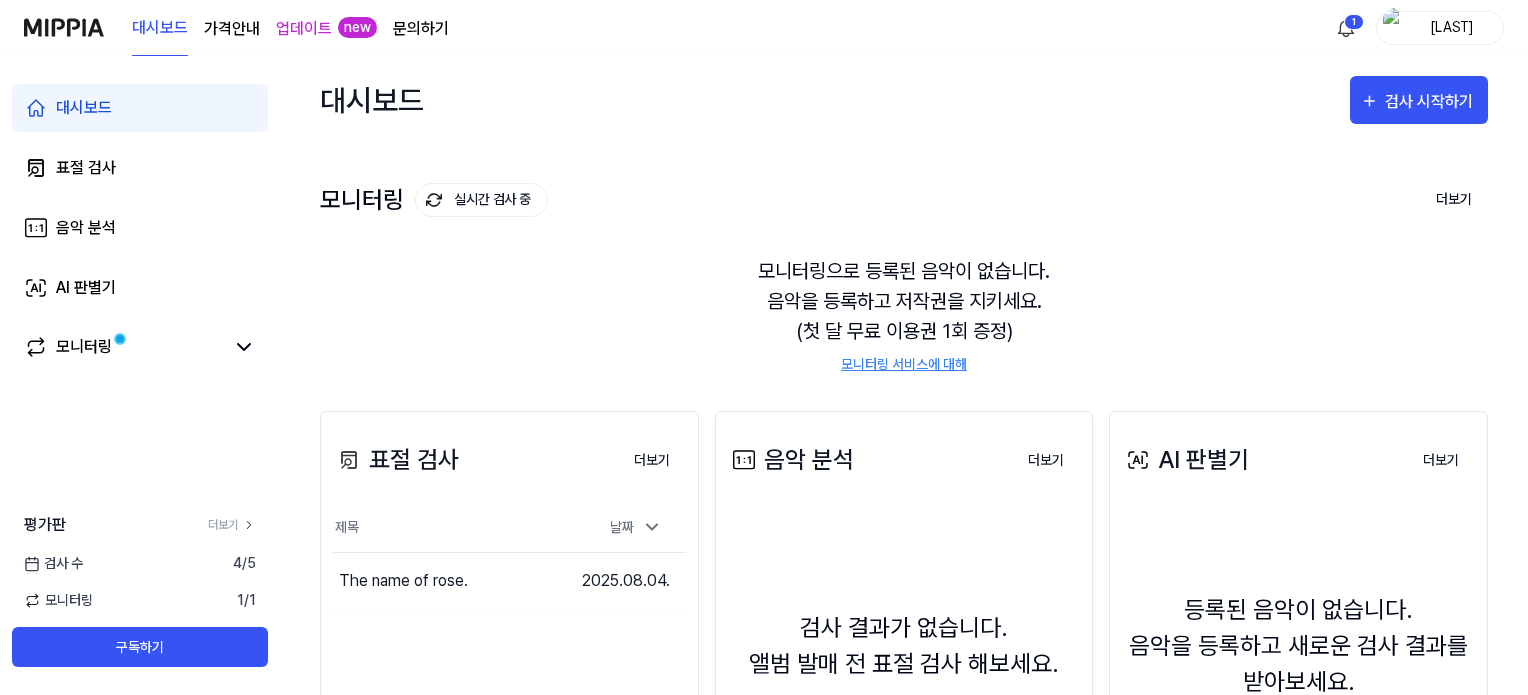 scroll, scrollTop: 0, scrollLeft: 0, axis: both 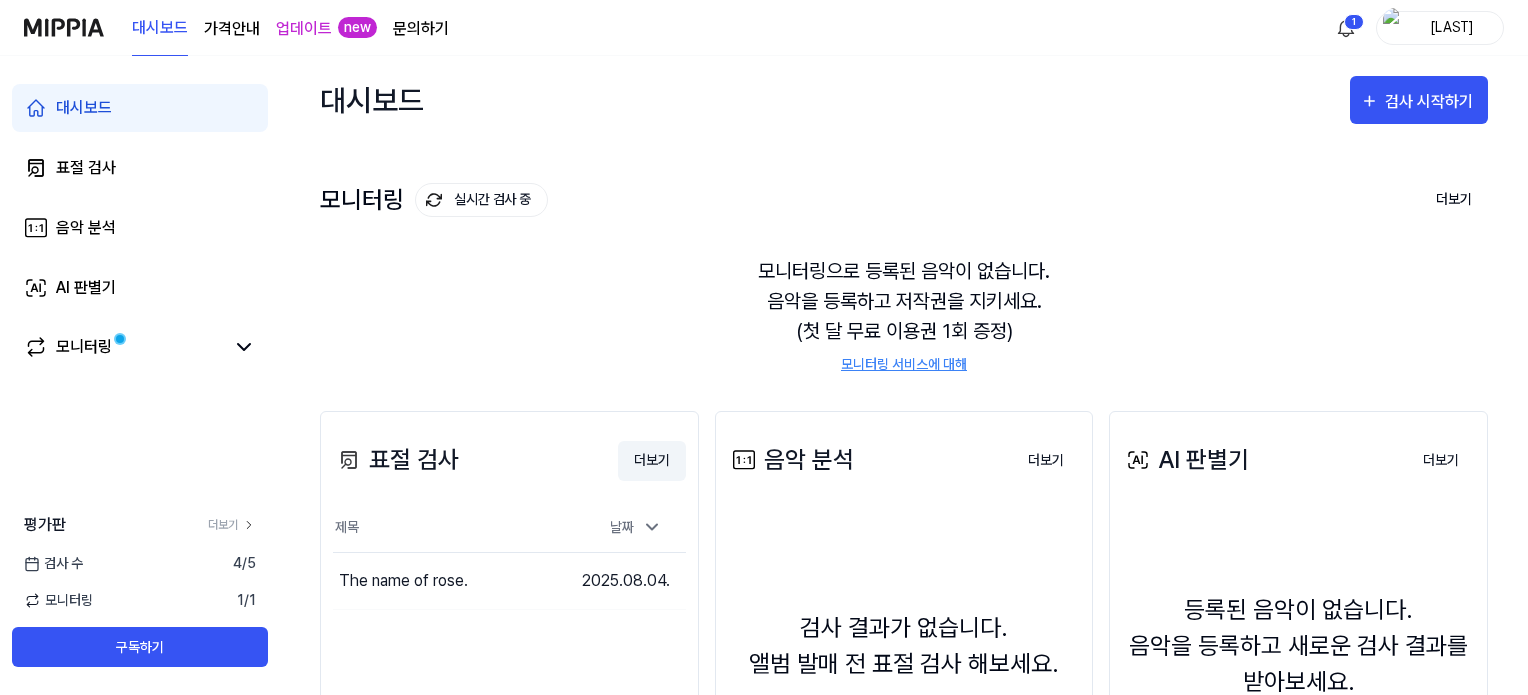 click on "더보기" at bounding box center (652, 461) 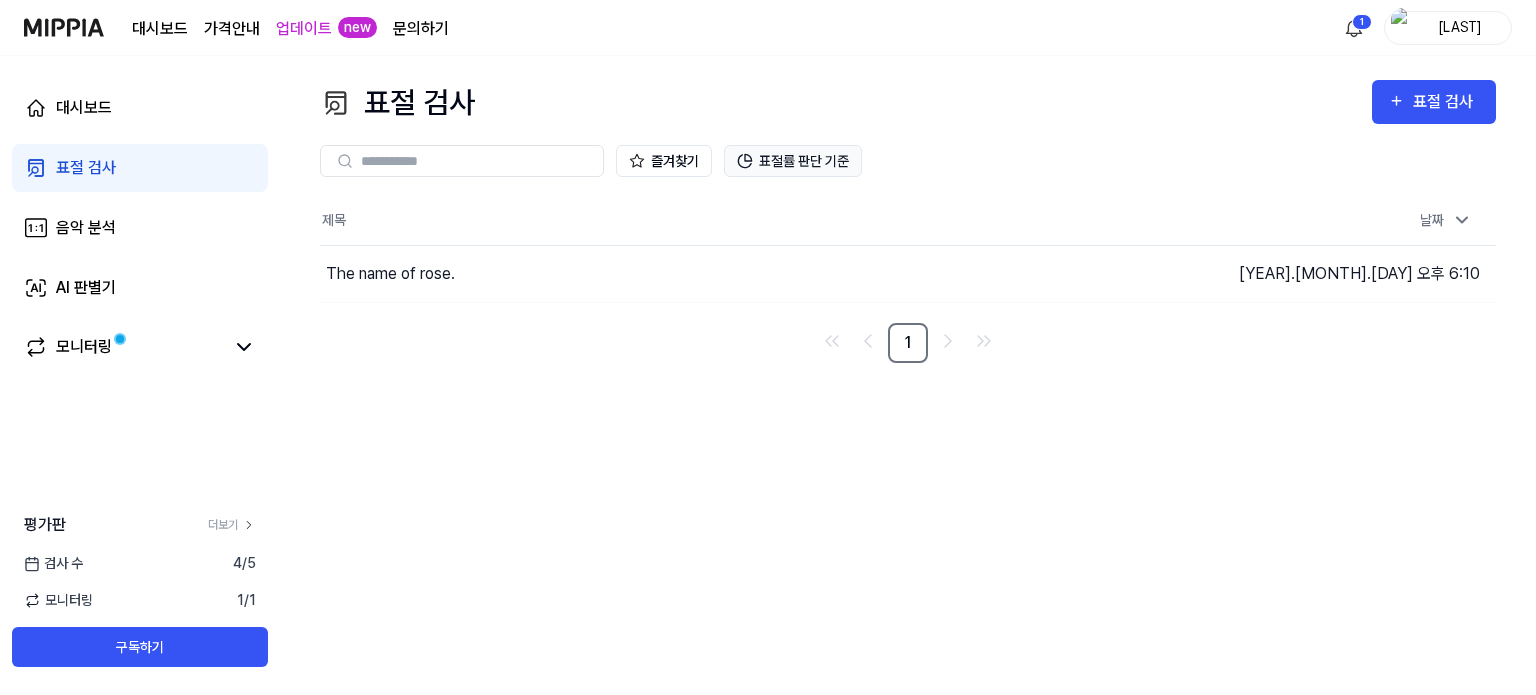 click on "표절률 판단 기준" at bounding box center [793, 161] 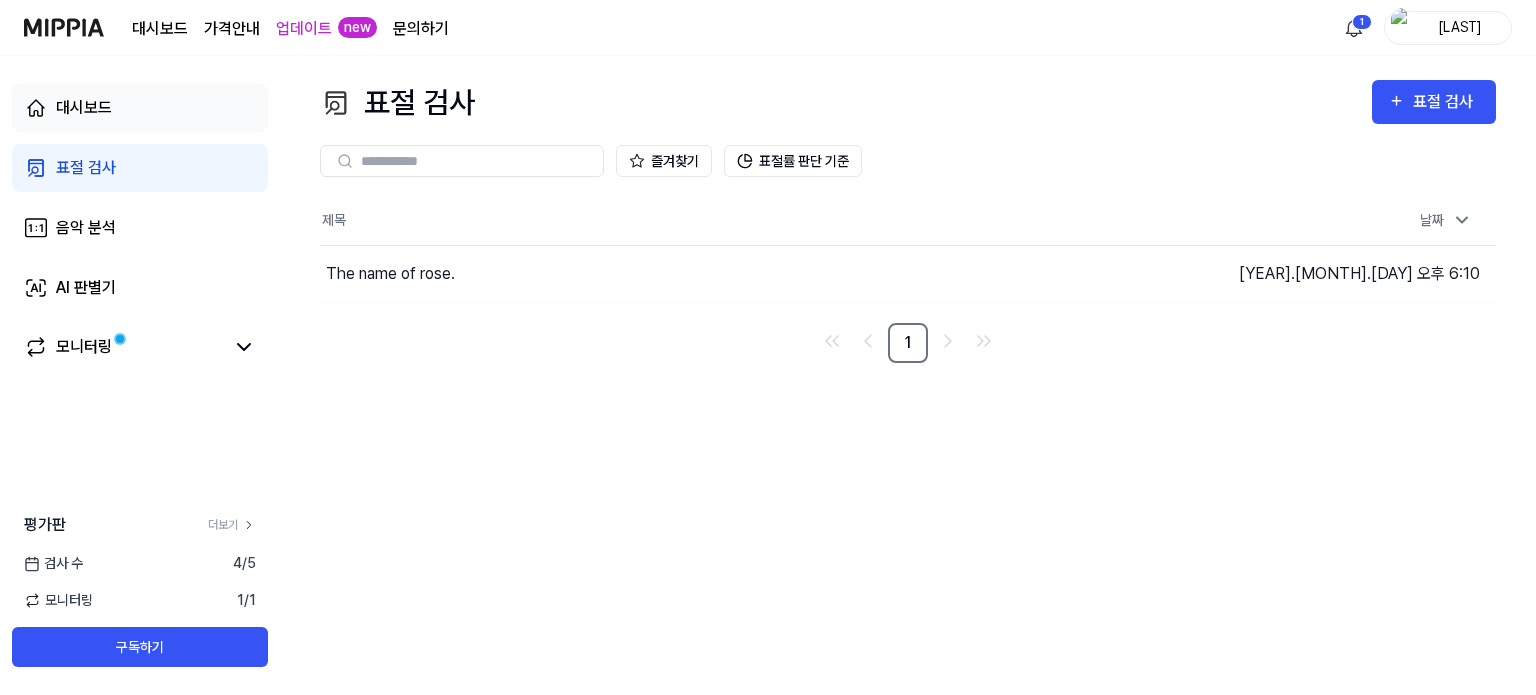 click on "대시보드" at bounding box center (140, 108) 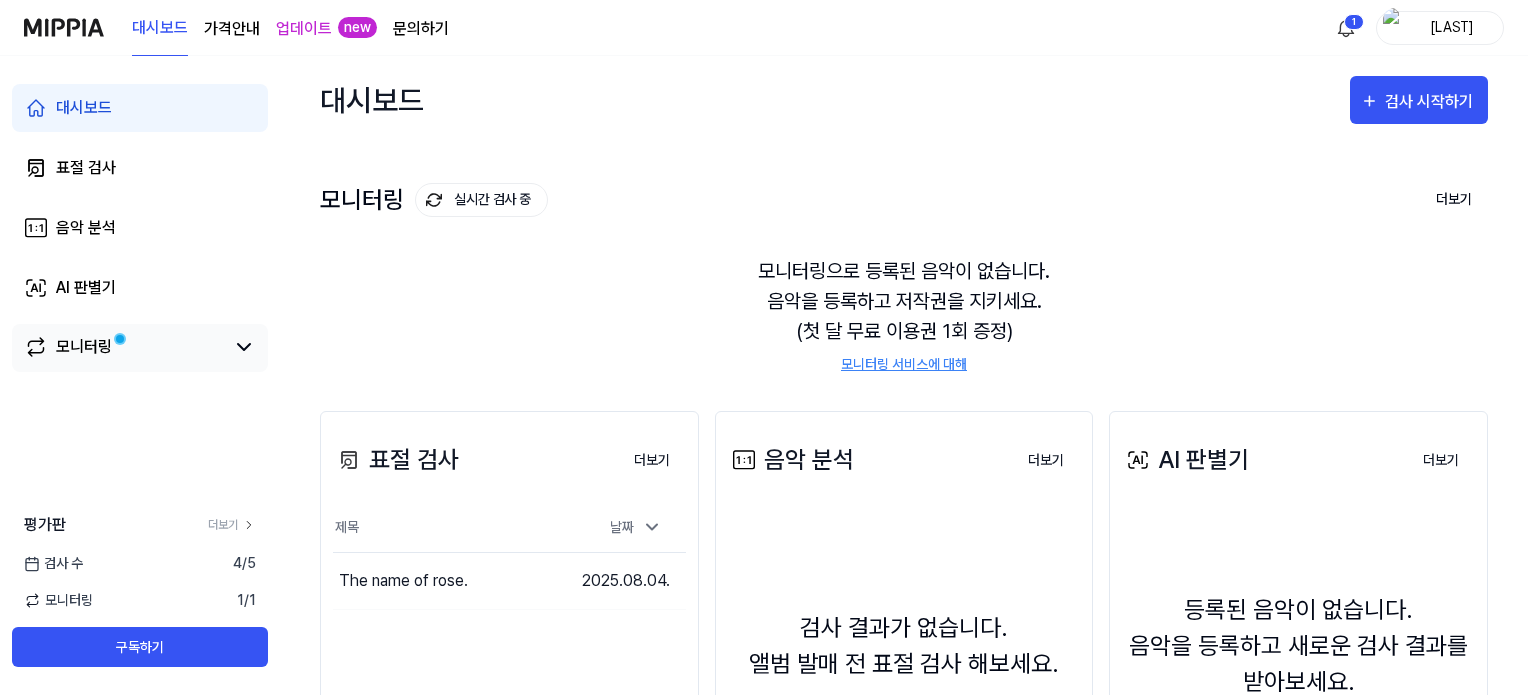click 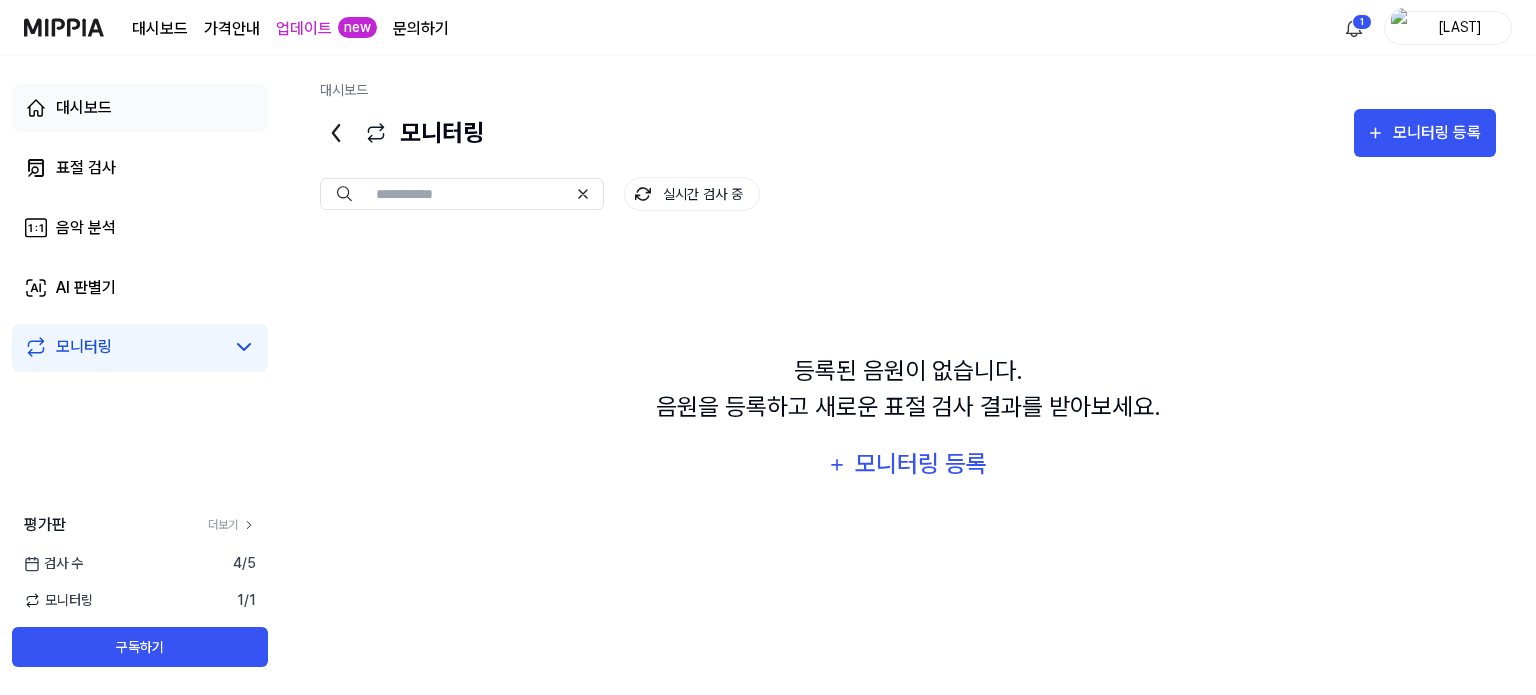 click on "대시보드" at bounding box center [84, 108] 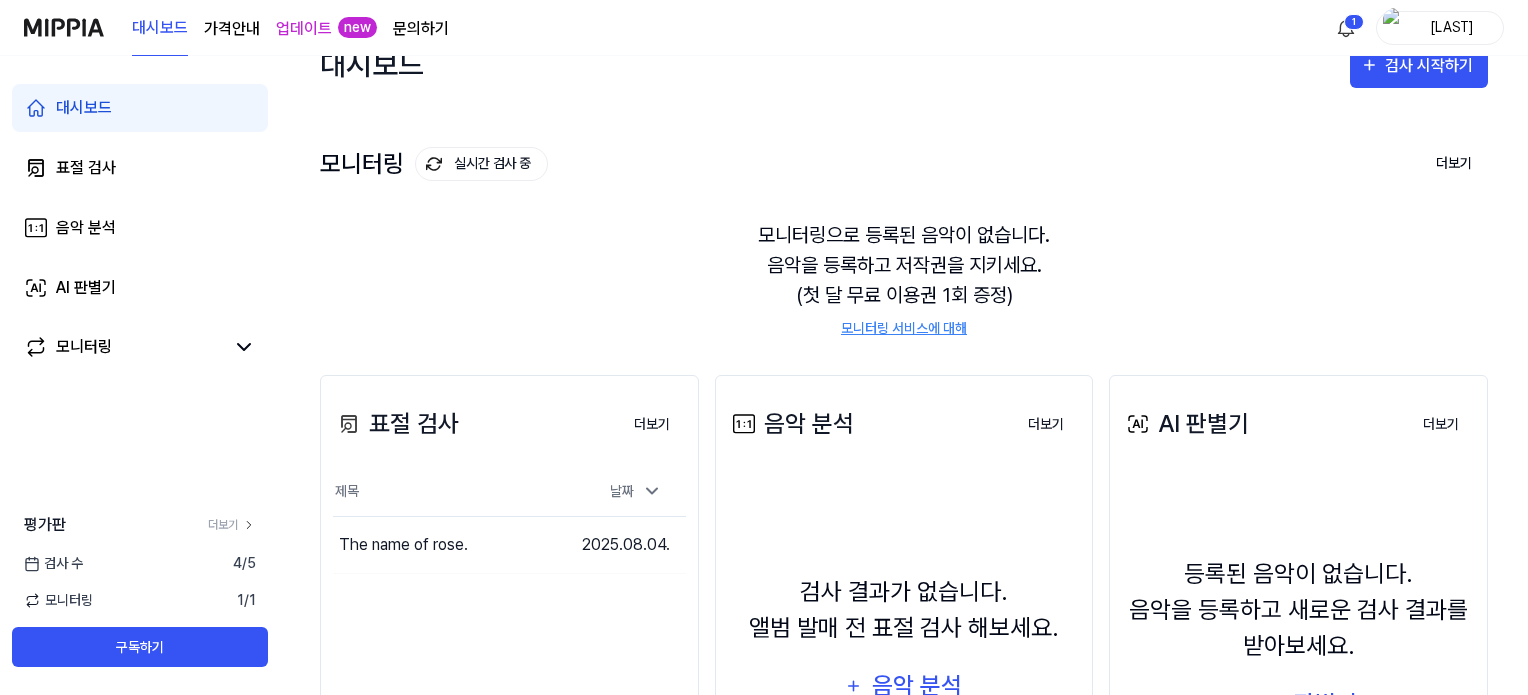 scroll, scrollTop: 100, scrollLeft: 0, axis: vertical 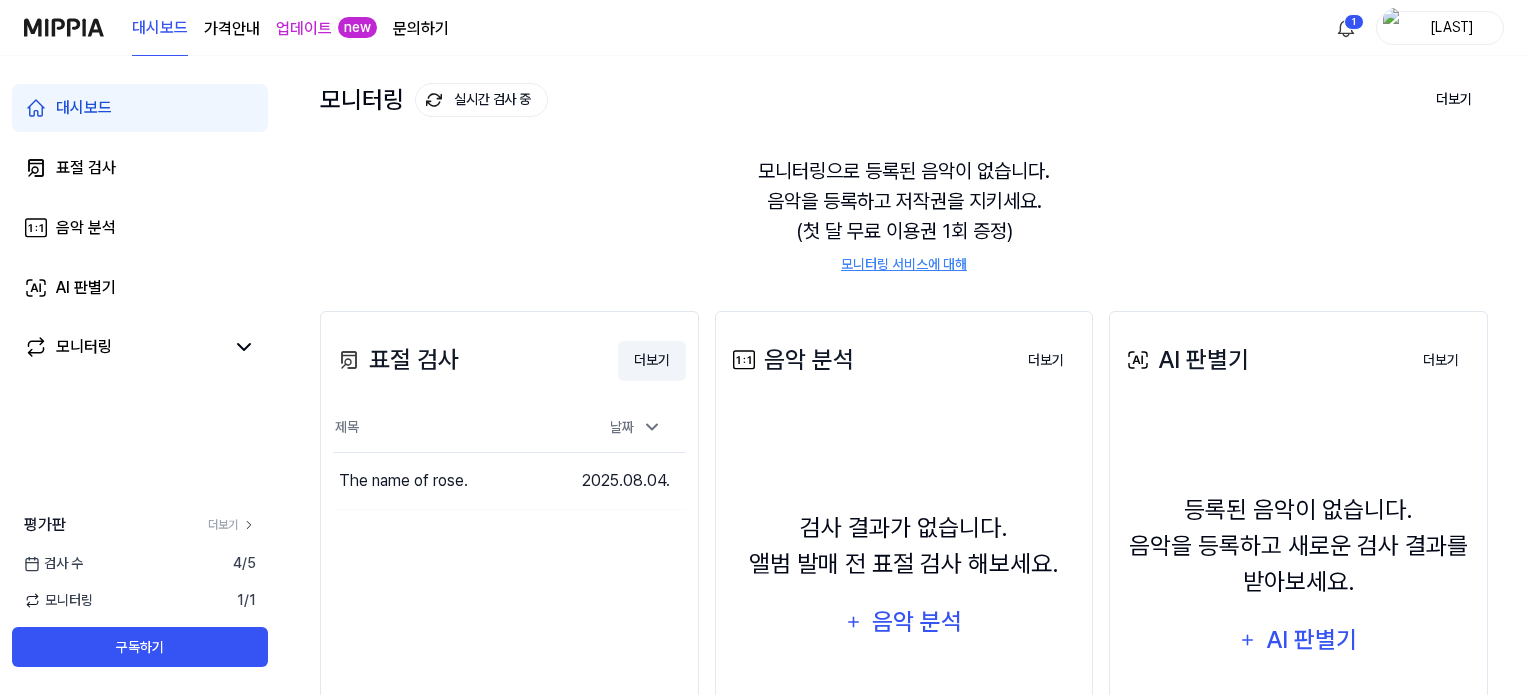 click on "더보기" at bounding box center [652, 361] 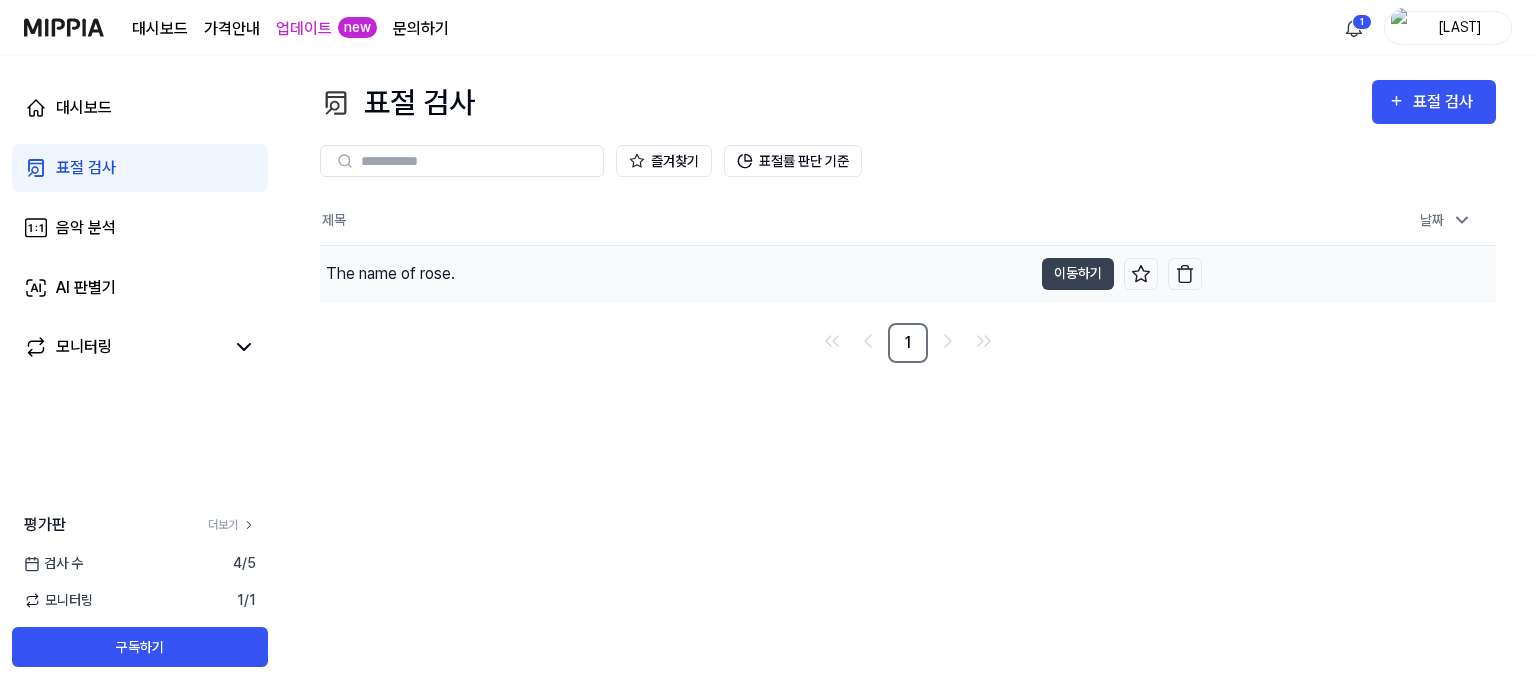 click on "The name of rose." at bounding box center [676, 274] 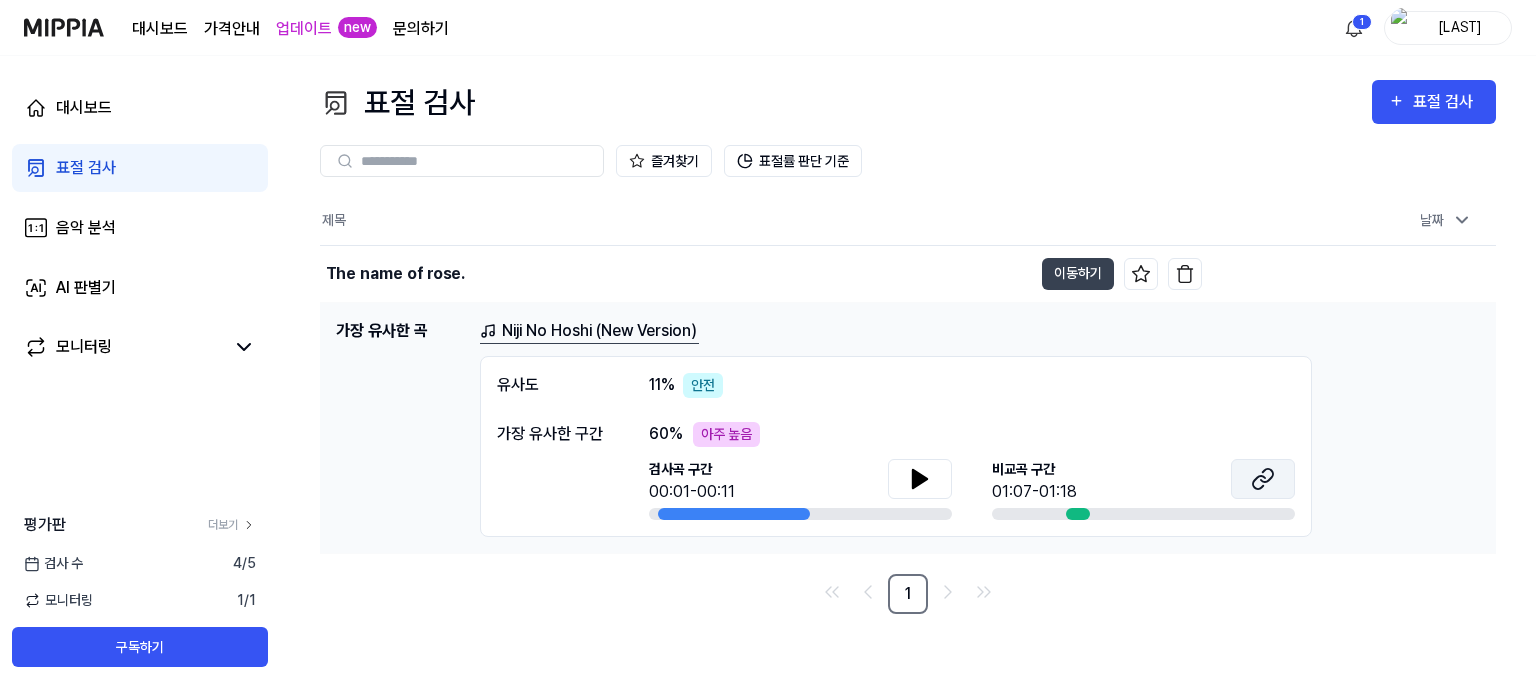 click at bounding box center [1263, 479] 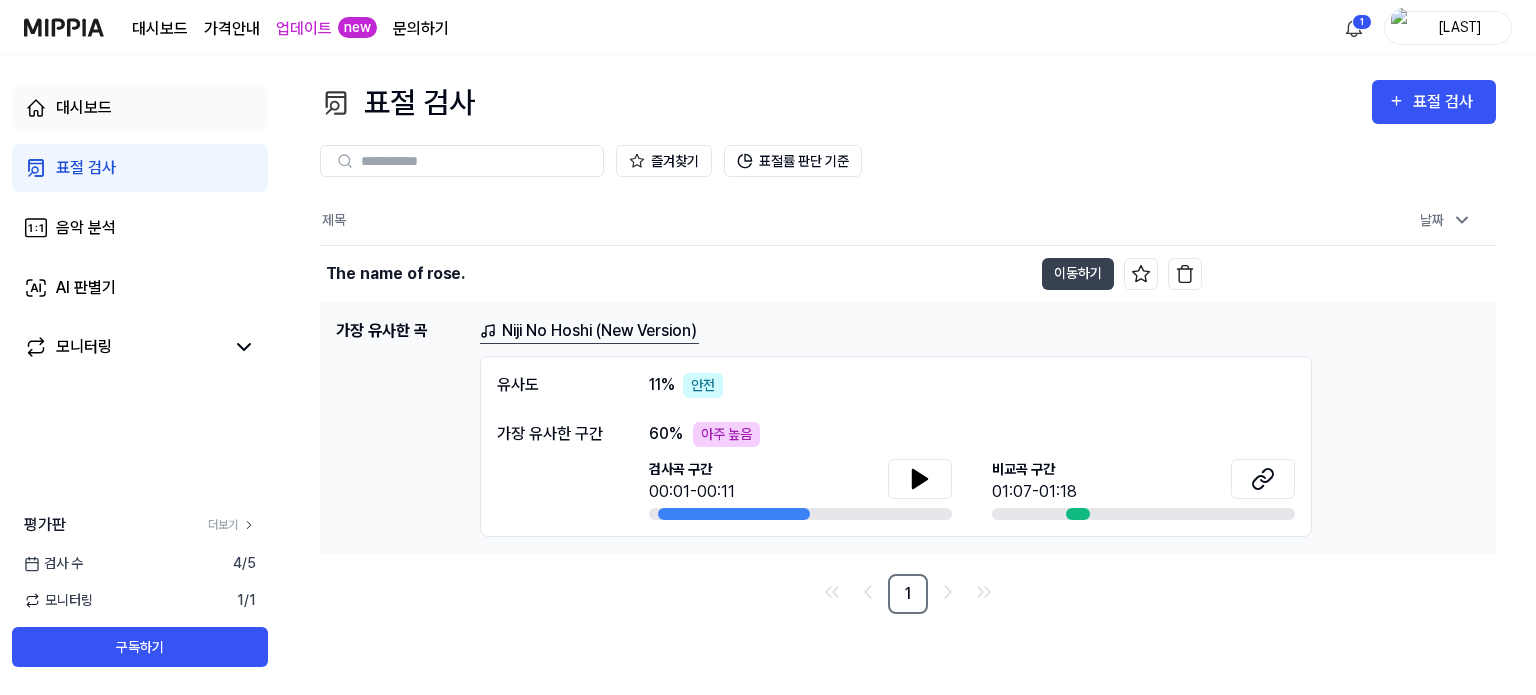 click on "대시보드" at bounding box center [140, 108] 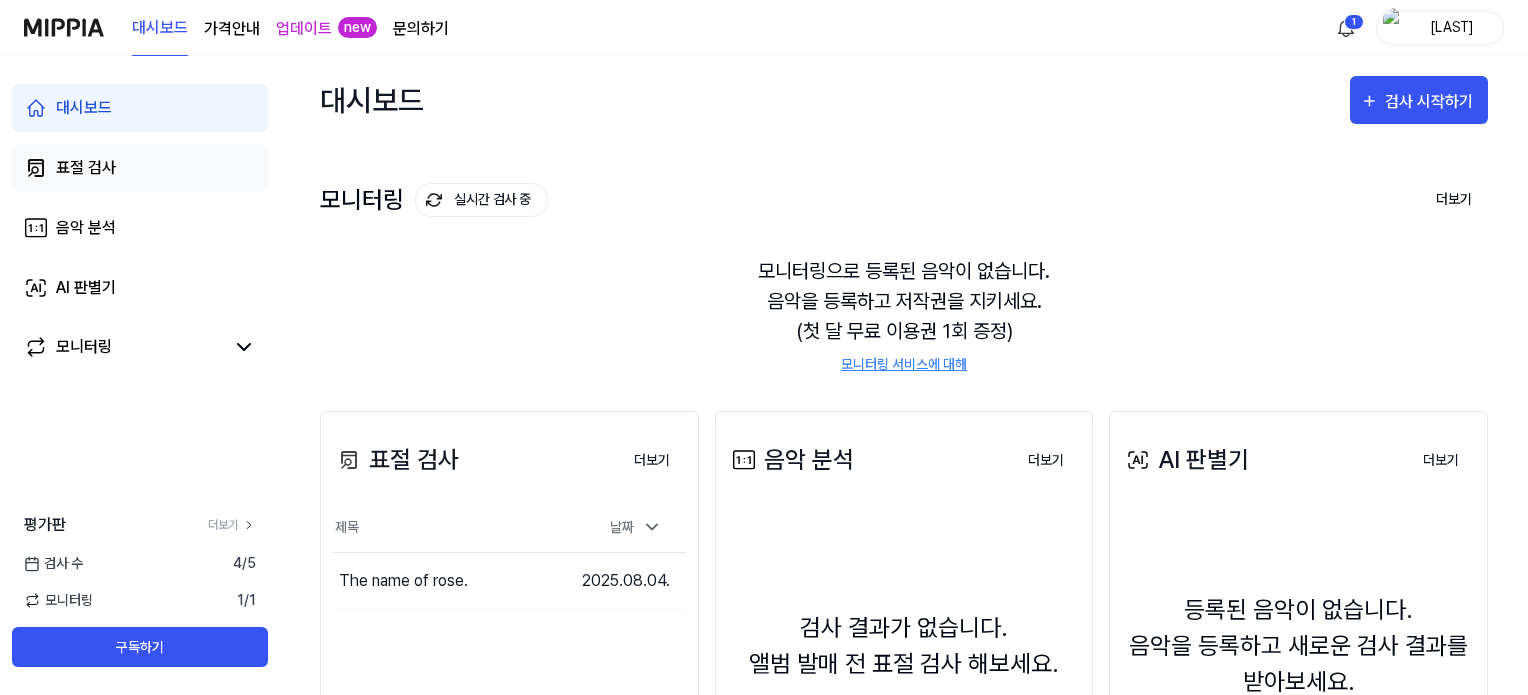 click on "표절 검사" at bounding box center (140, 168) 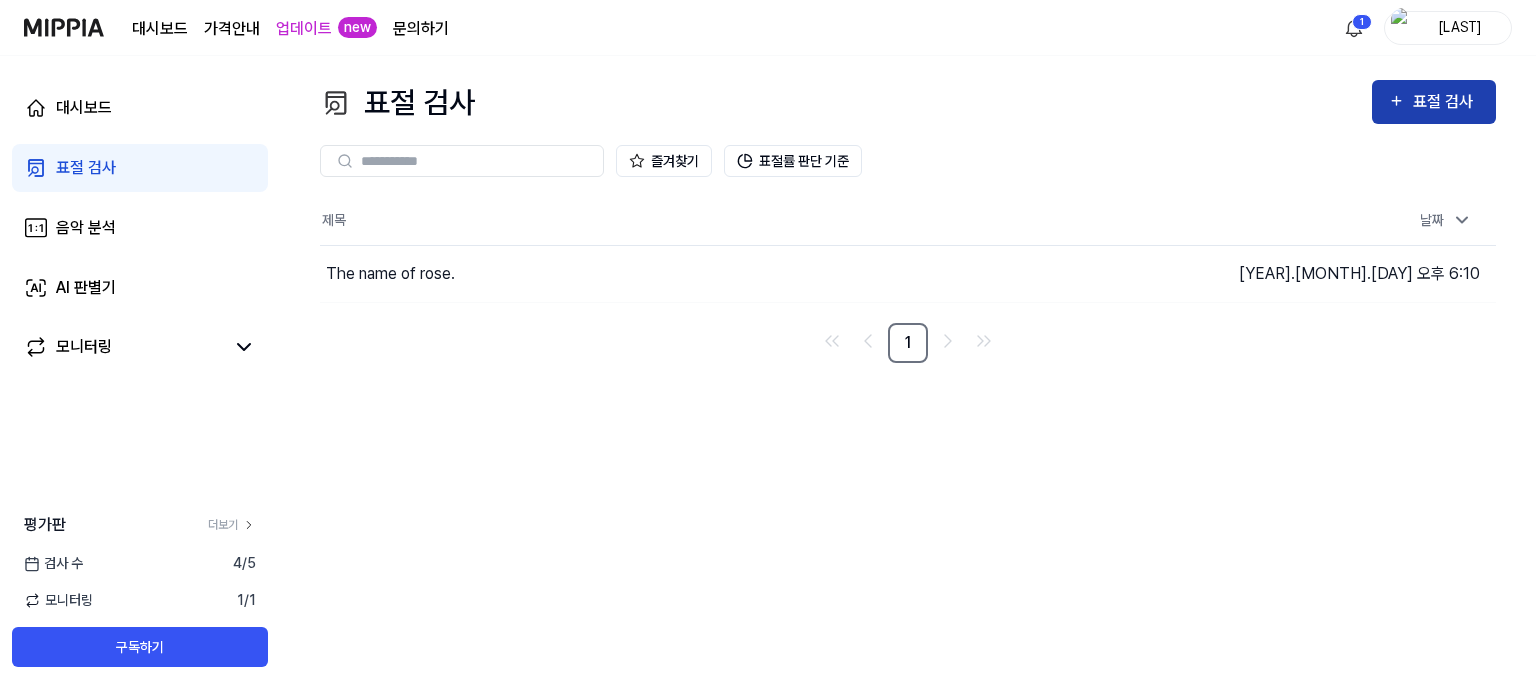 click 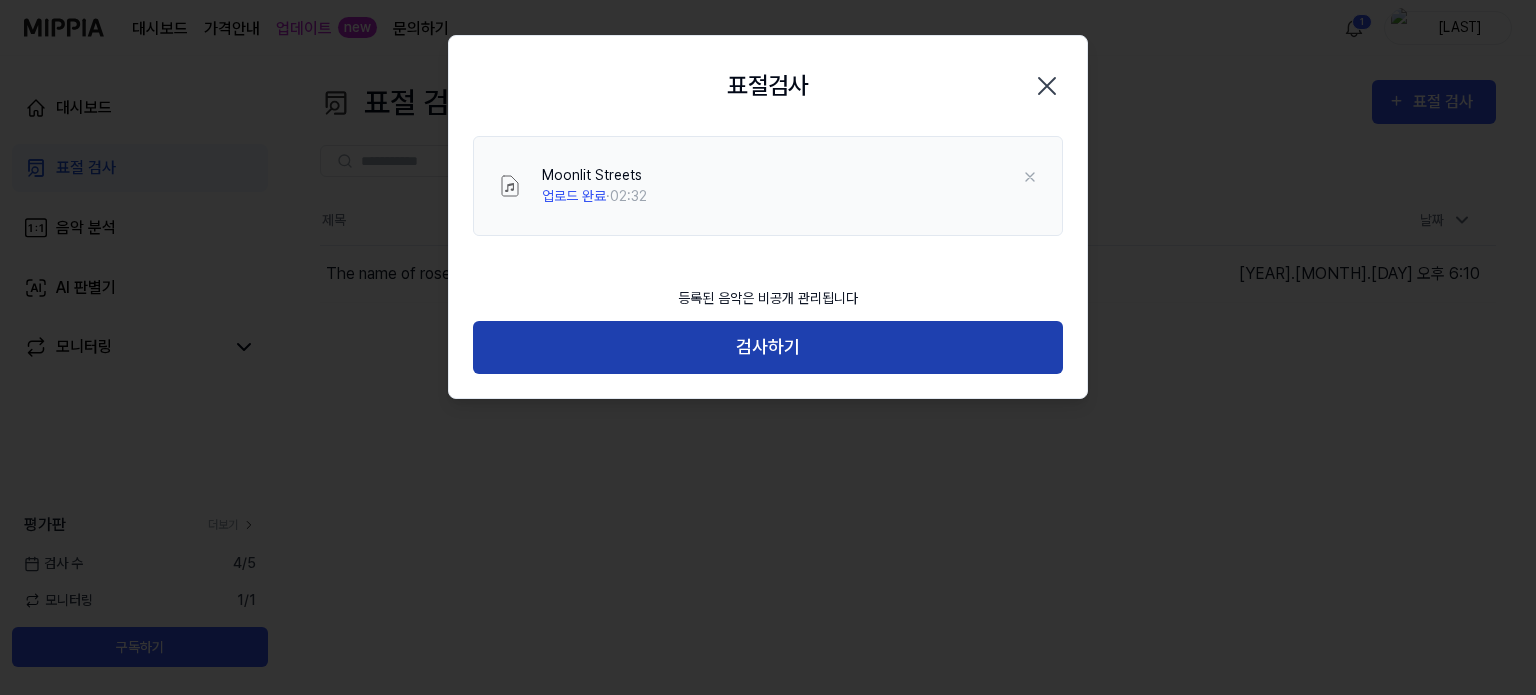 click on "검사하기" at bounding box center (768, 347) 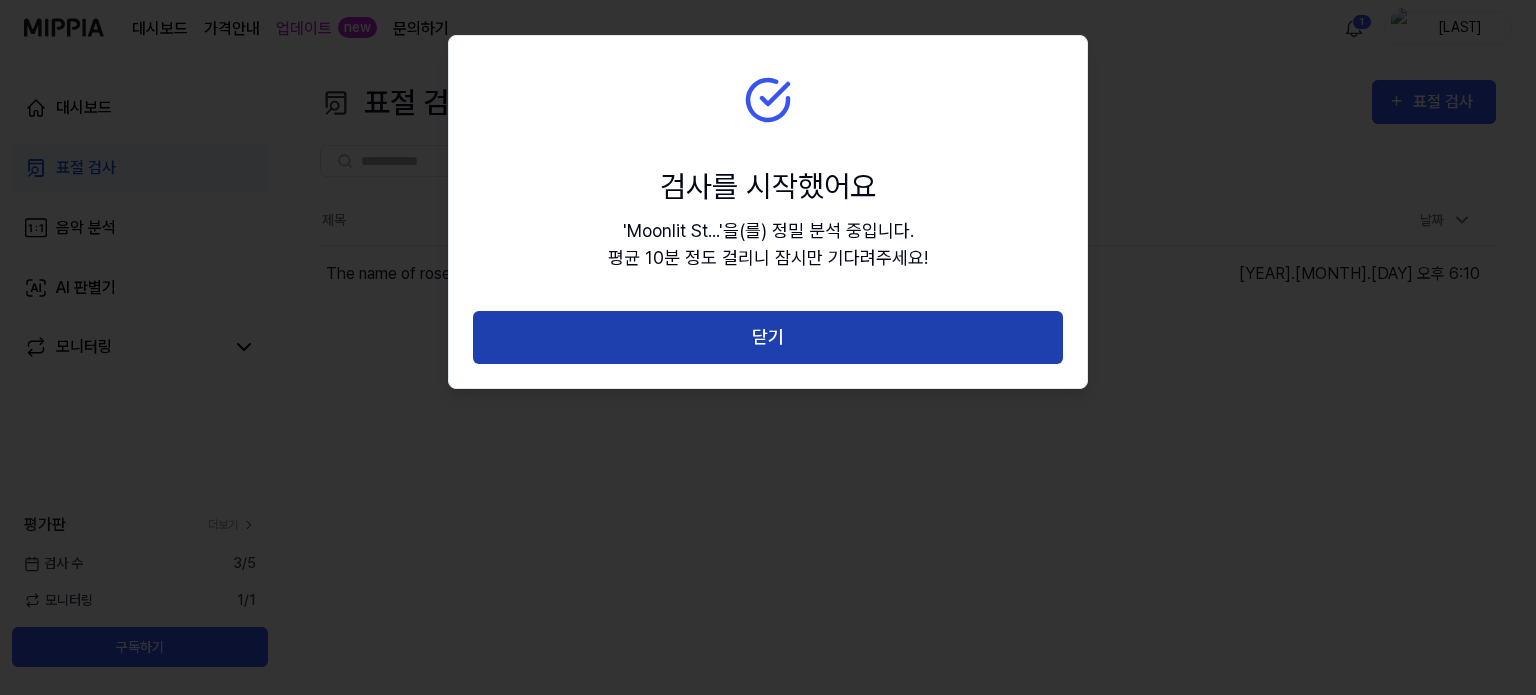 click on "닫기" at bounding box center [768, 337] 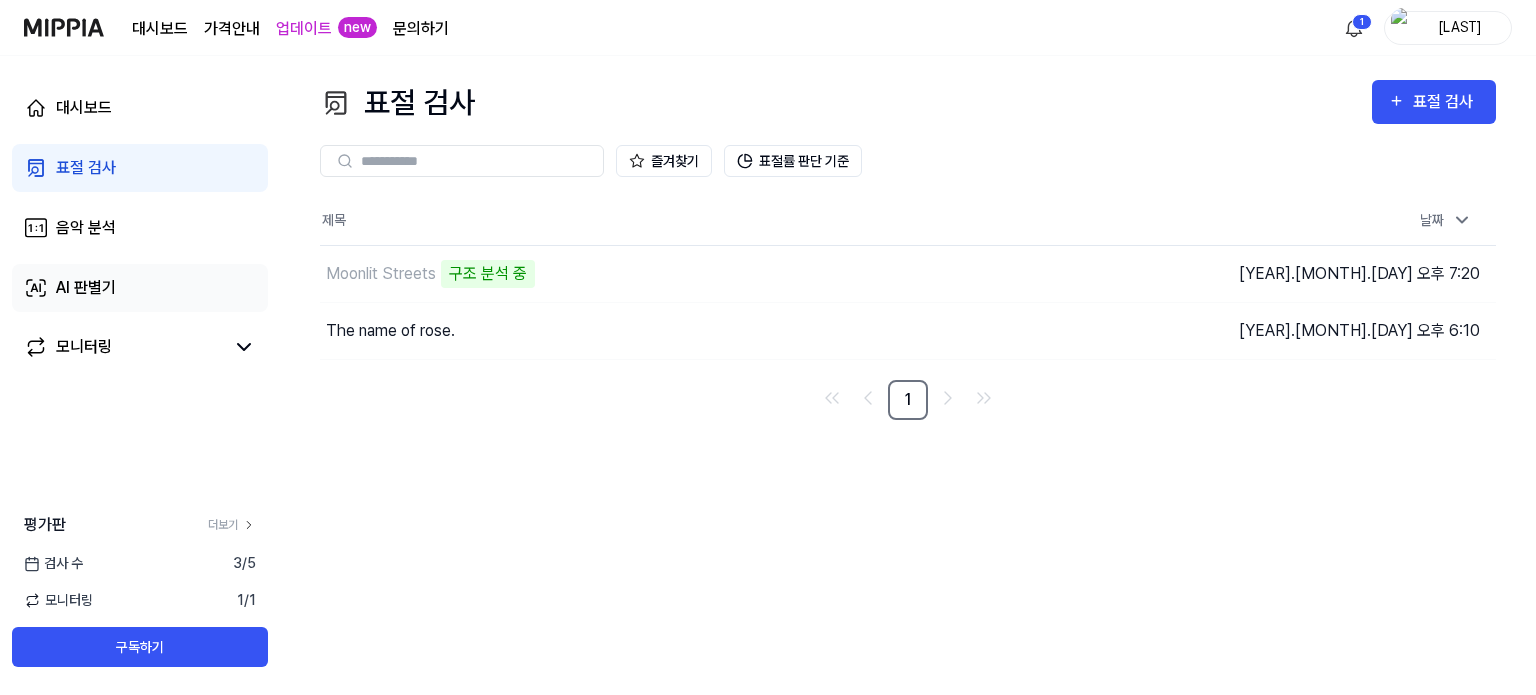 click on "AI 판별기" at bounding box center [140, 288] 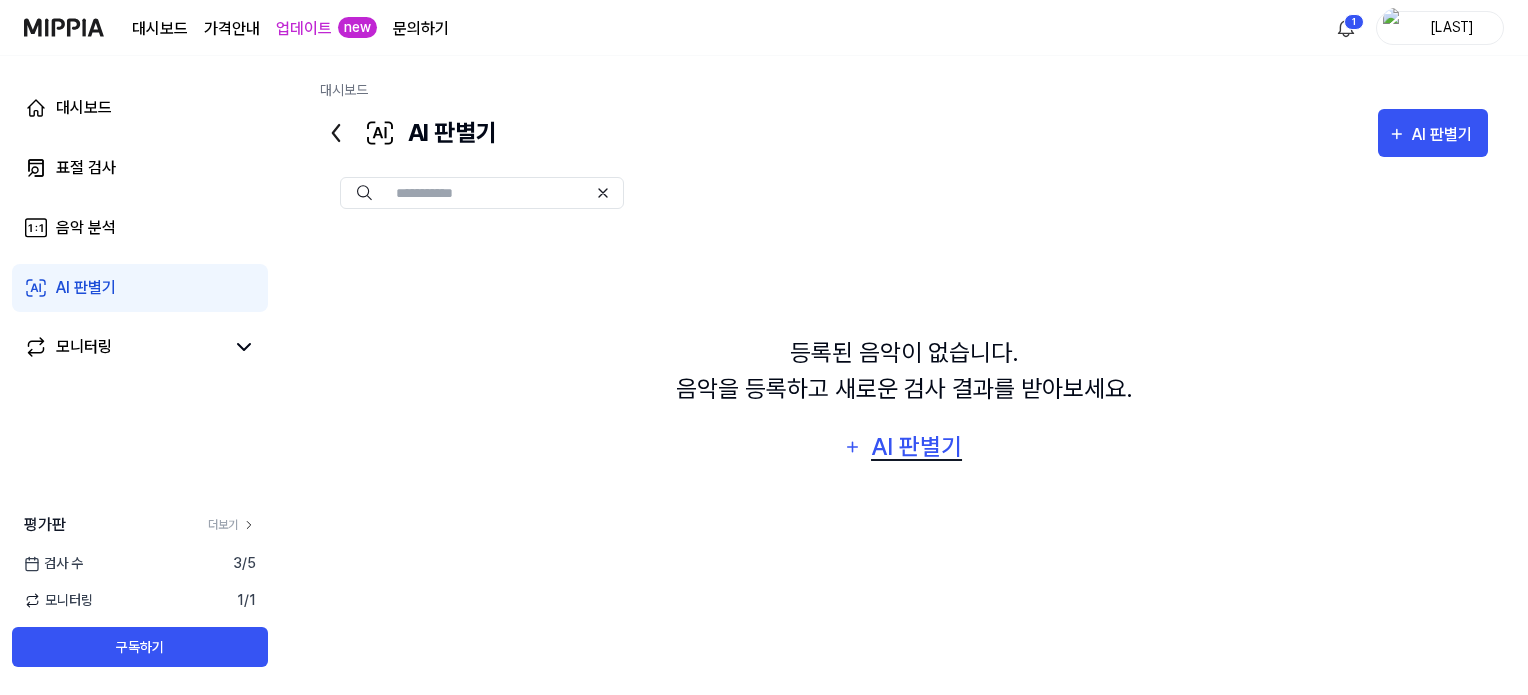 click on "AI 판별기" at bounding box center [917, 447] 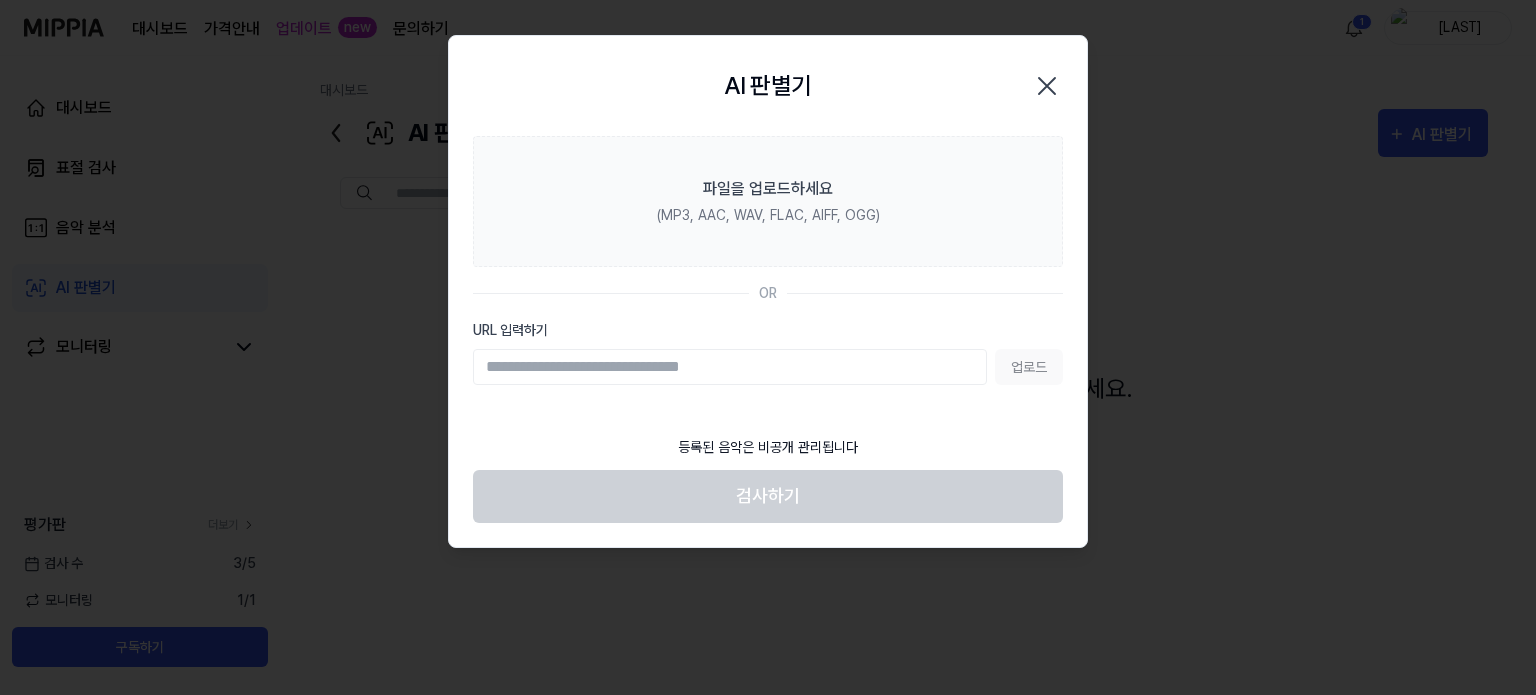 click 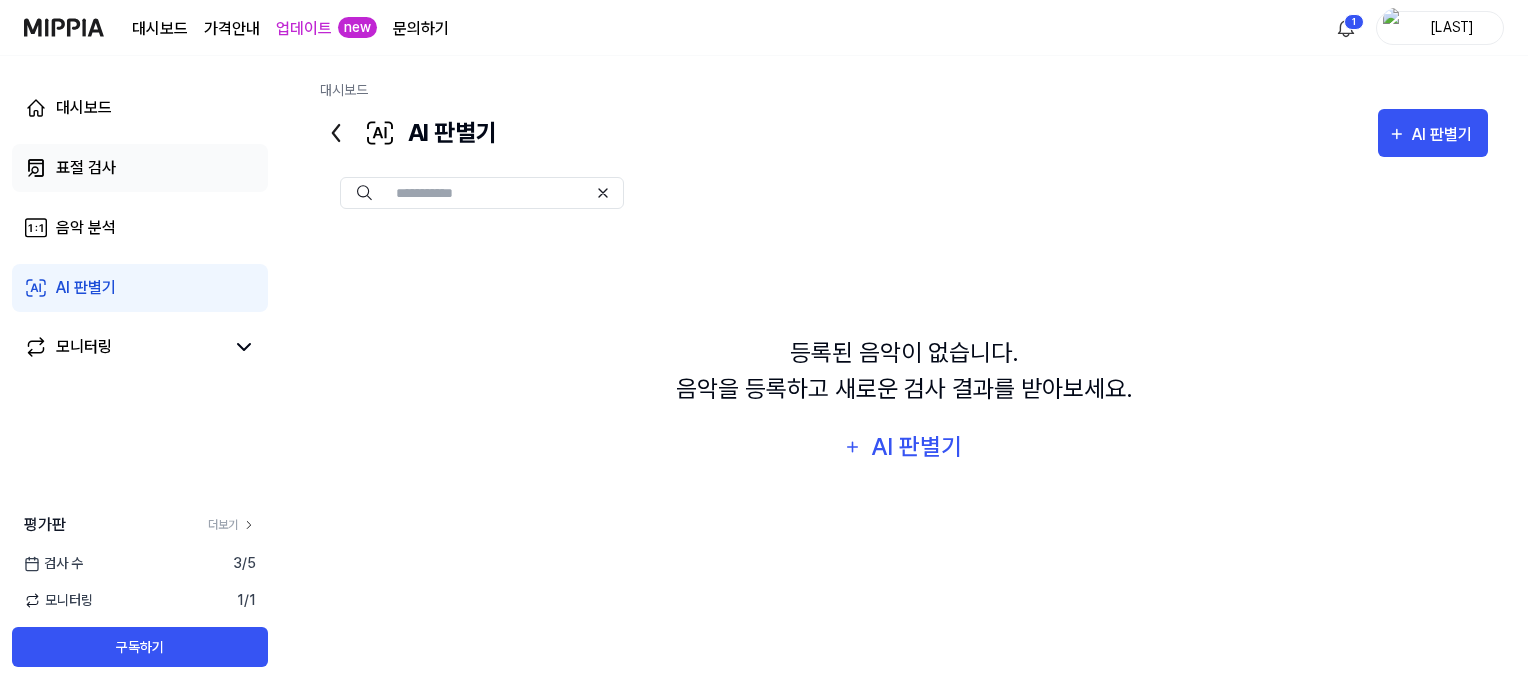 click on "표절 검사" at bounding box center [140, 168] 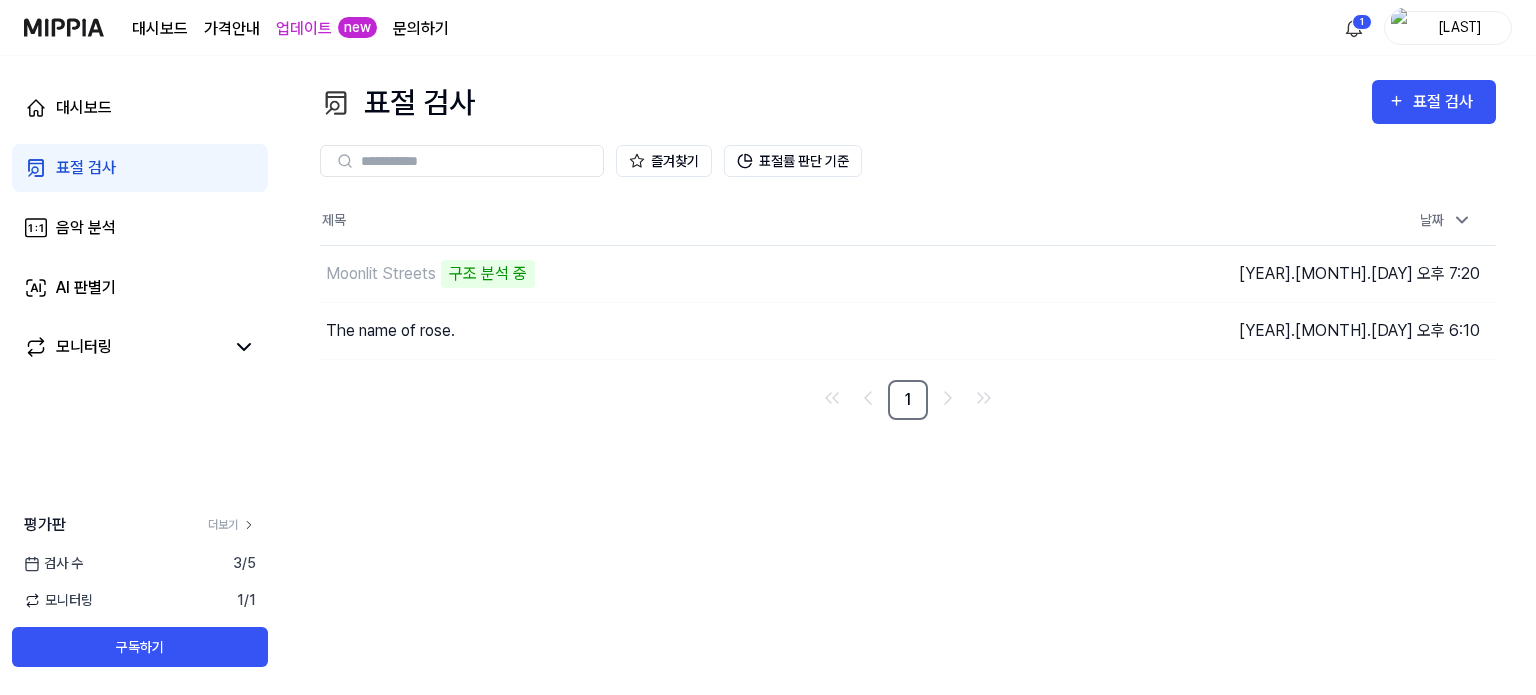 click on "업데이트" at bounding box center (304, 29) 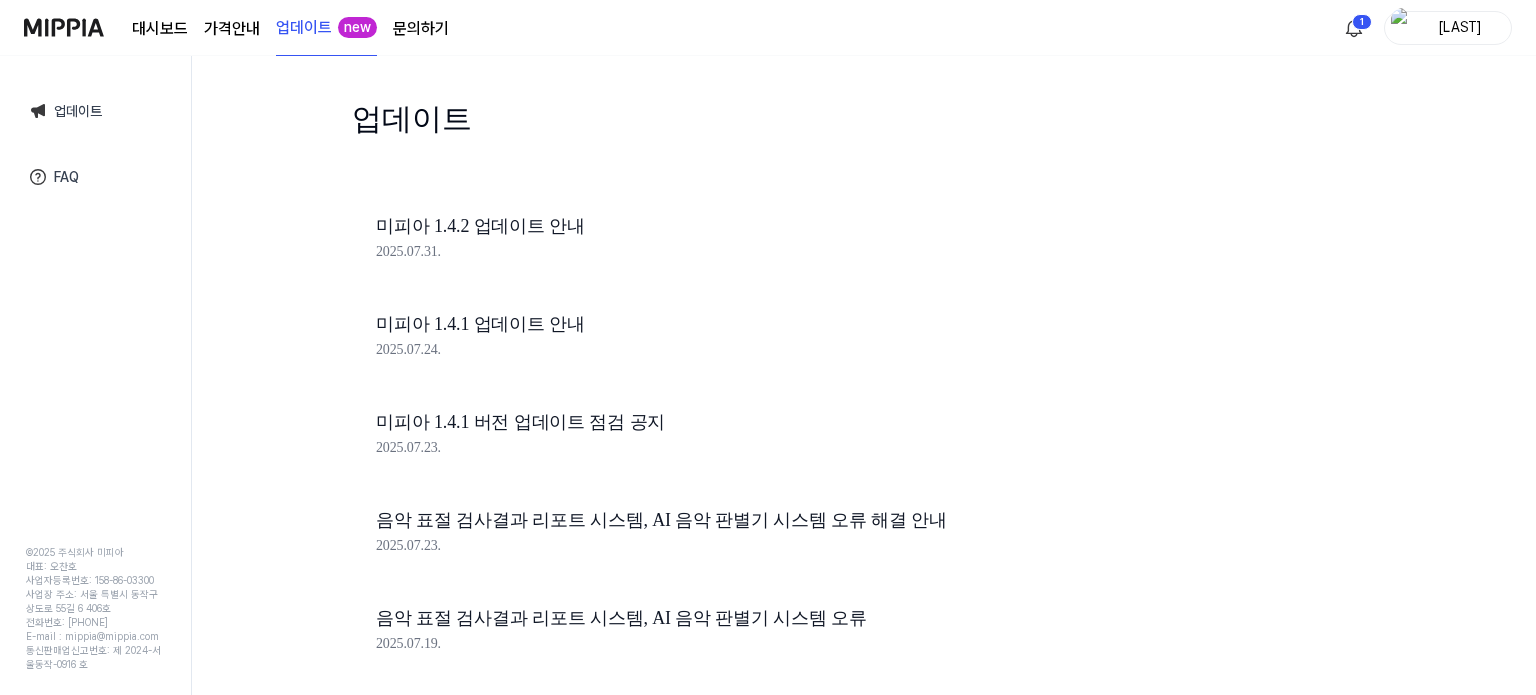 click on "가격안내" at bounding box center (232, 29) 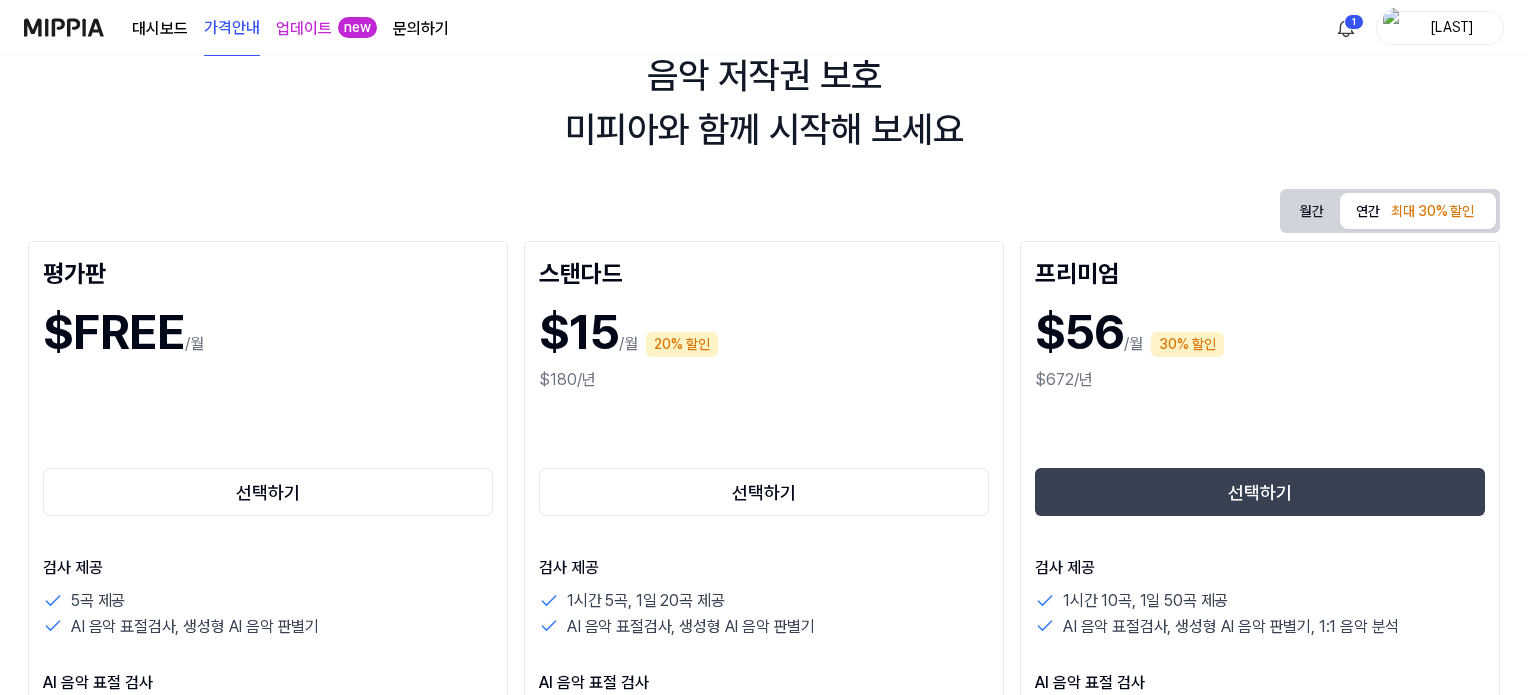 scroll, scrollTop: 0, scrollLeft: 0, axis: both 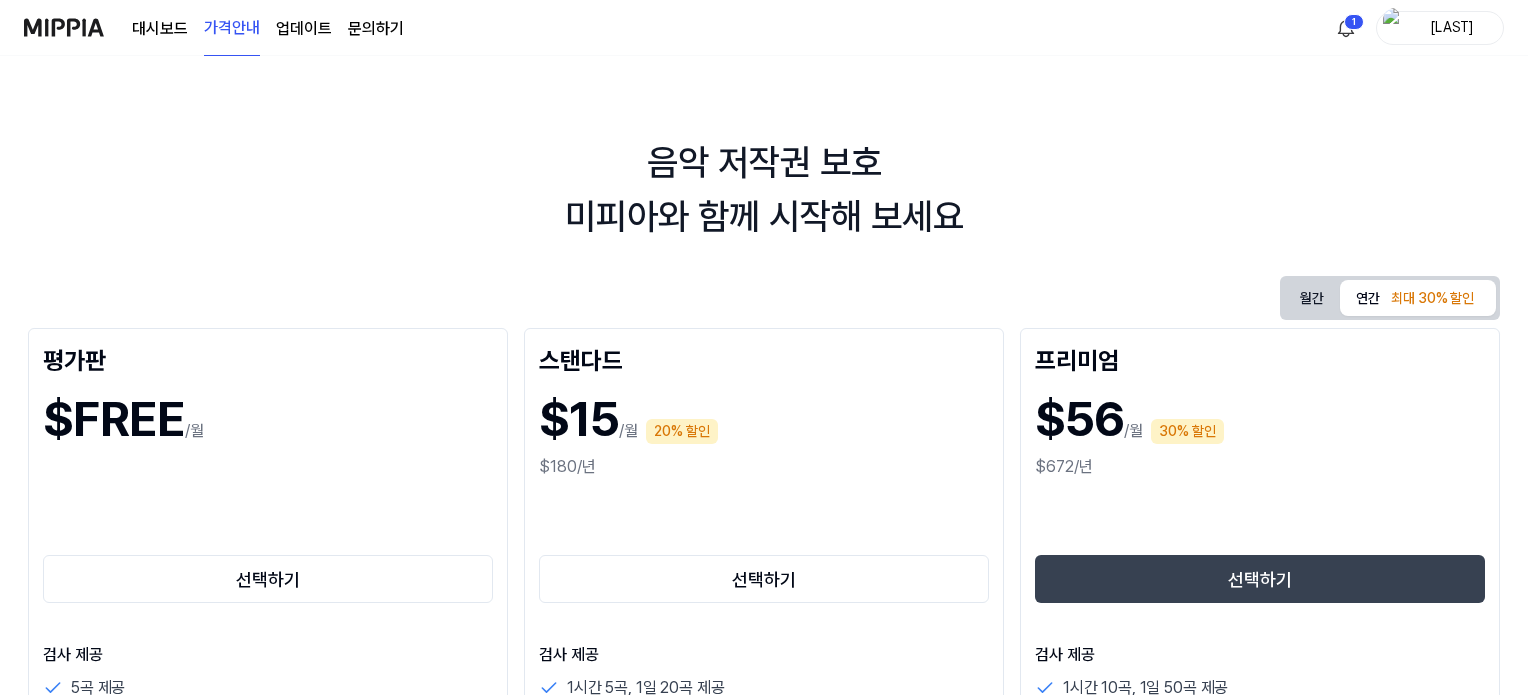 click on "대시보드" at bounding box center (160, 29) 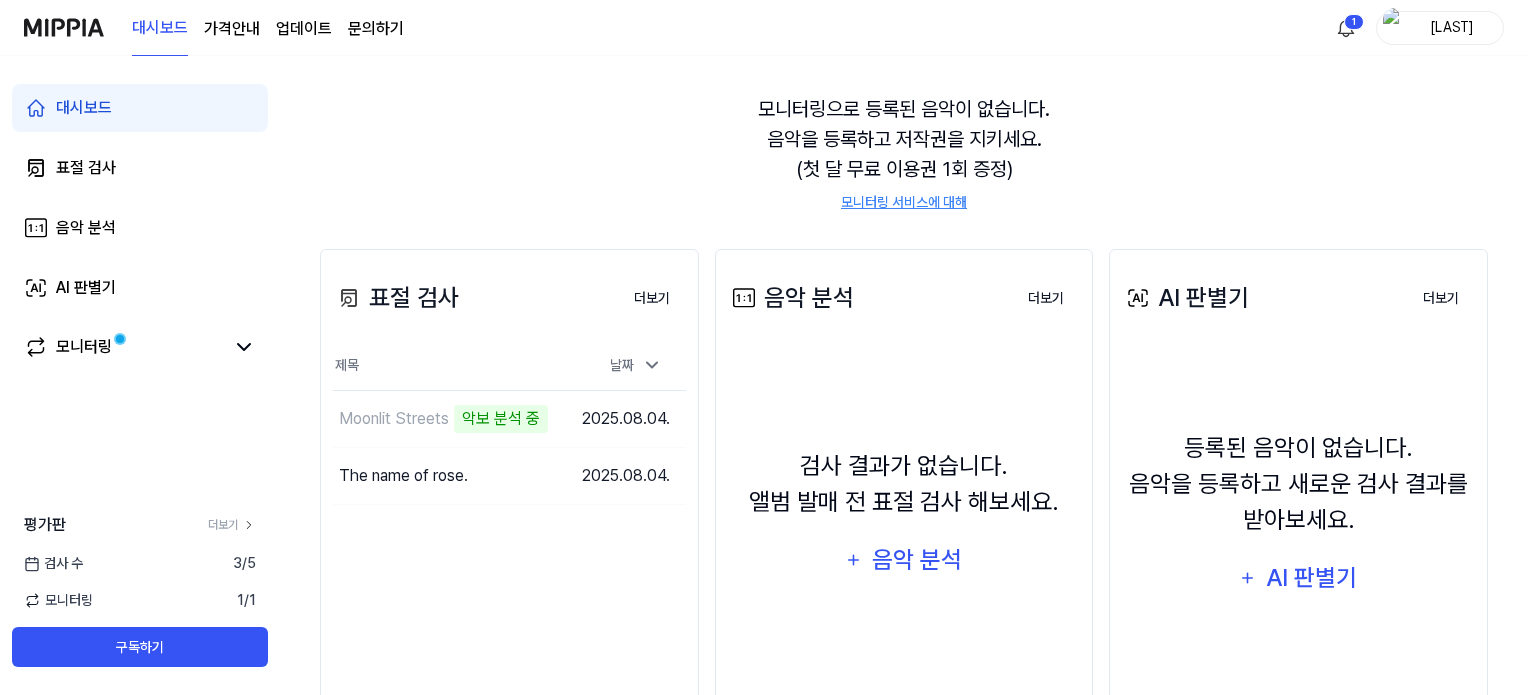 scroll, scrollTop: 0, scrollLeft: 0, axis: both 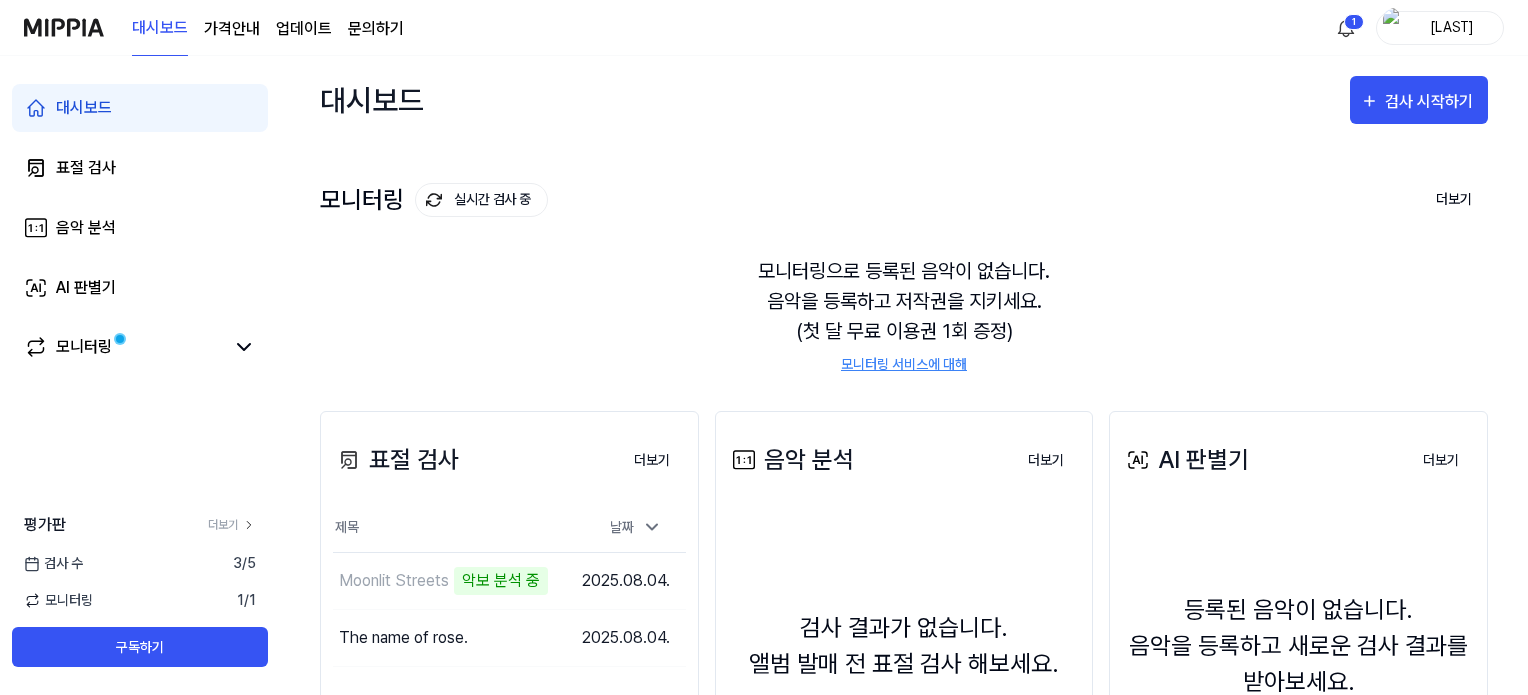 click at bounding box center (64, 27) 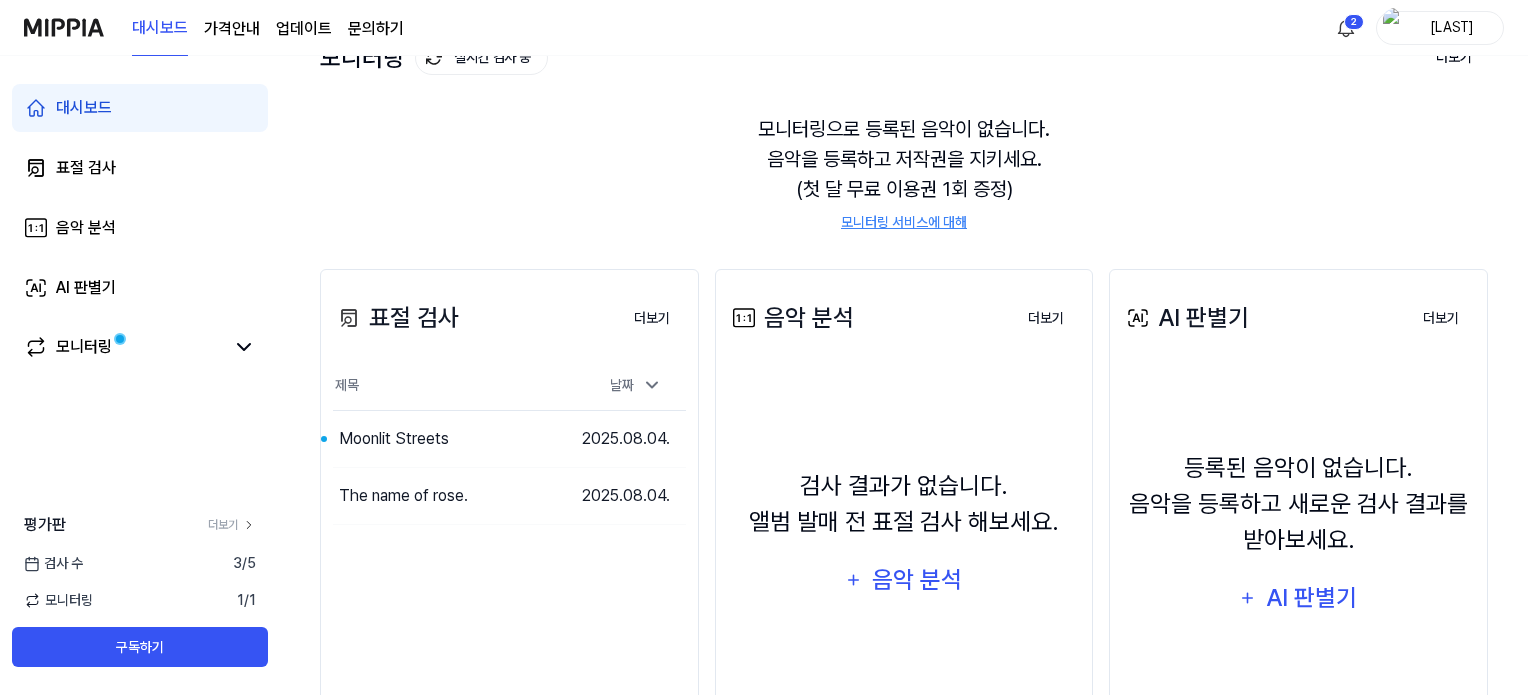 scroll, scrollTop: 200, scrollLeft: 0, axis: vertical 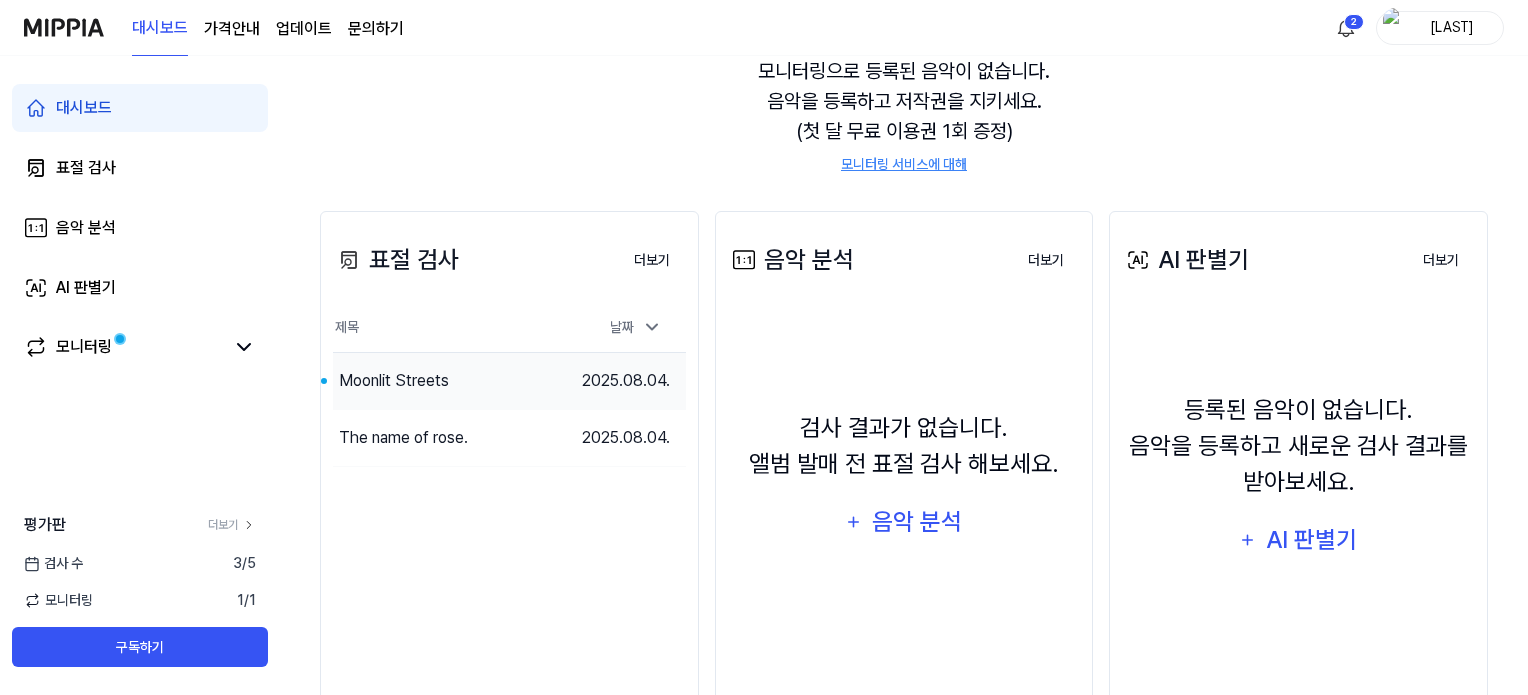 click on "Moonlit Streets" at bounding box center [394, 381] 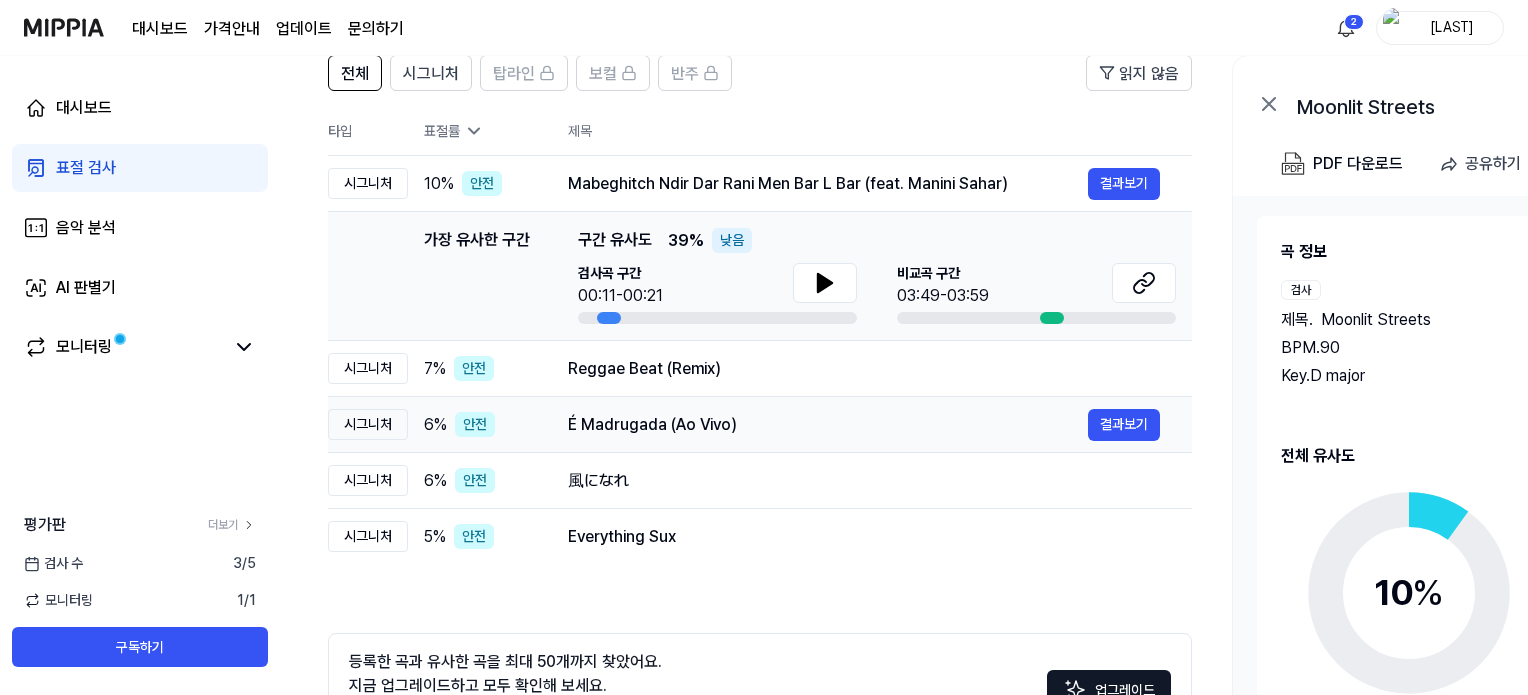 scroll, scrollTop: 100, scrollLeft: 0, axis: vertical 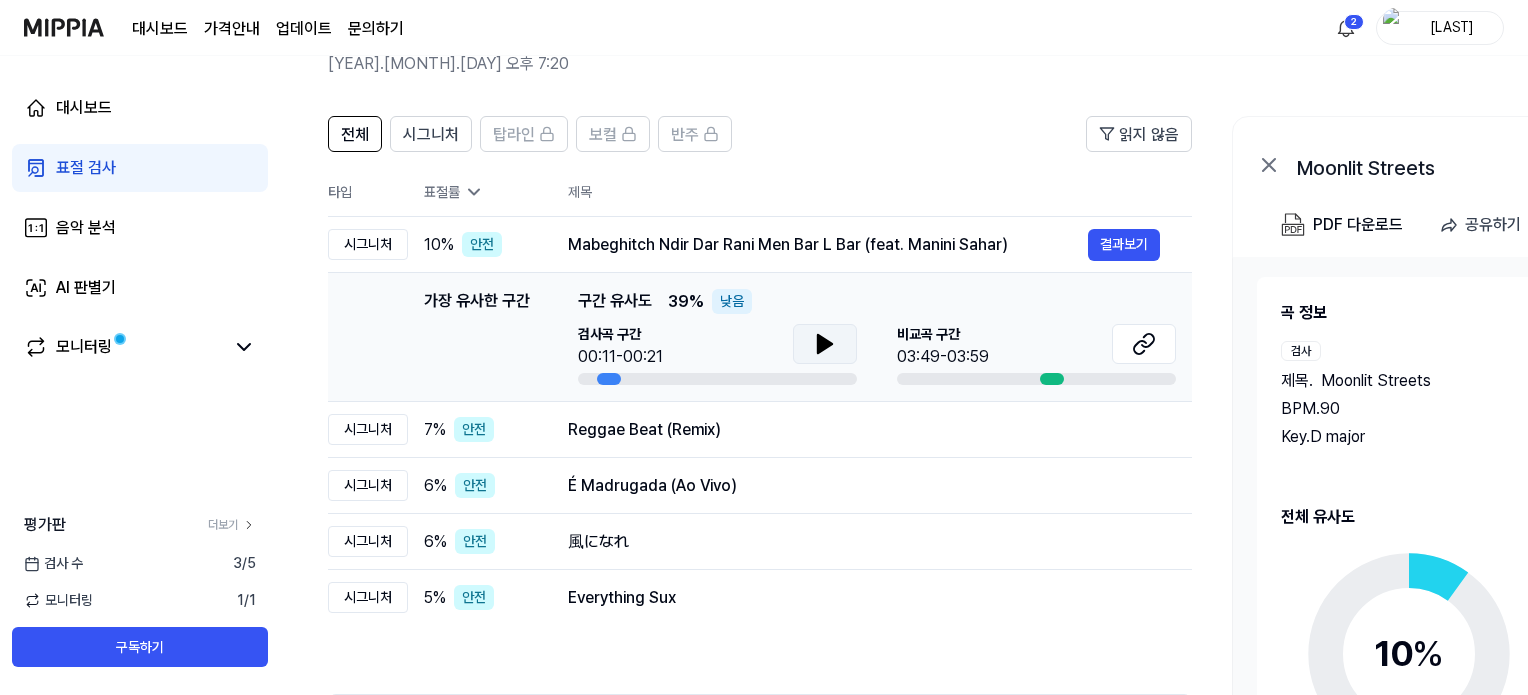 click 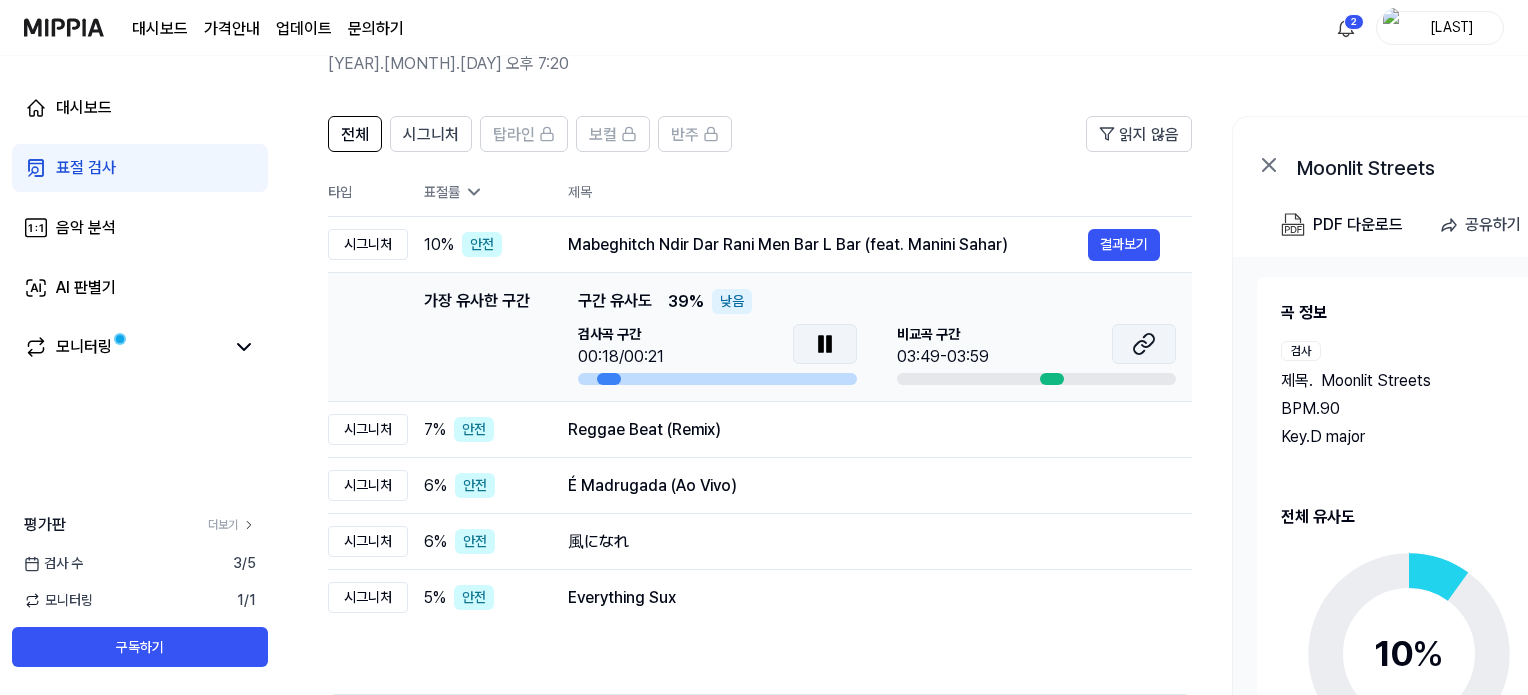 click at bounding box center (1144, 344) 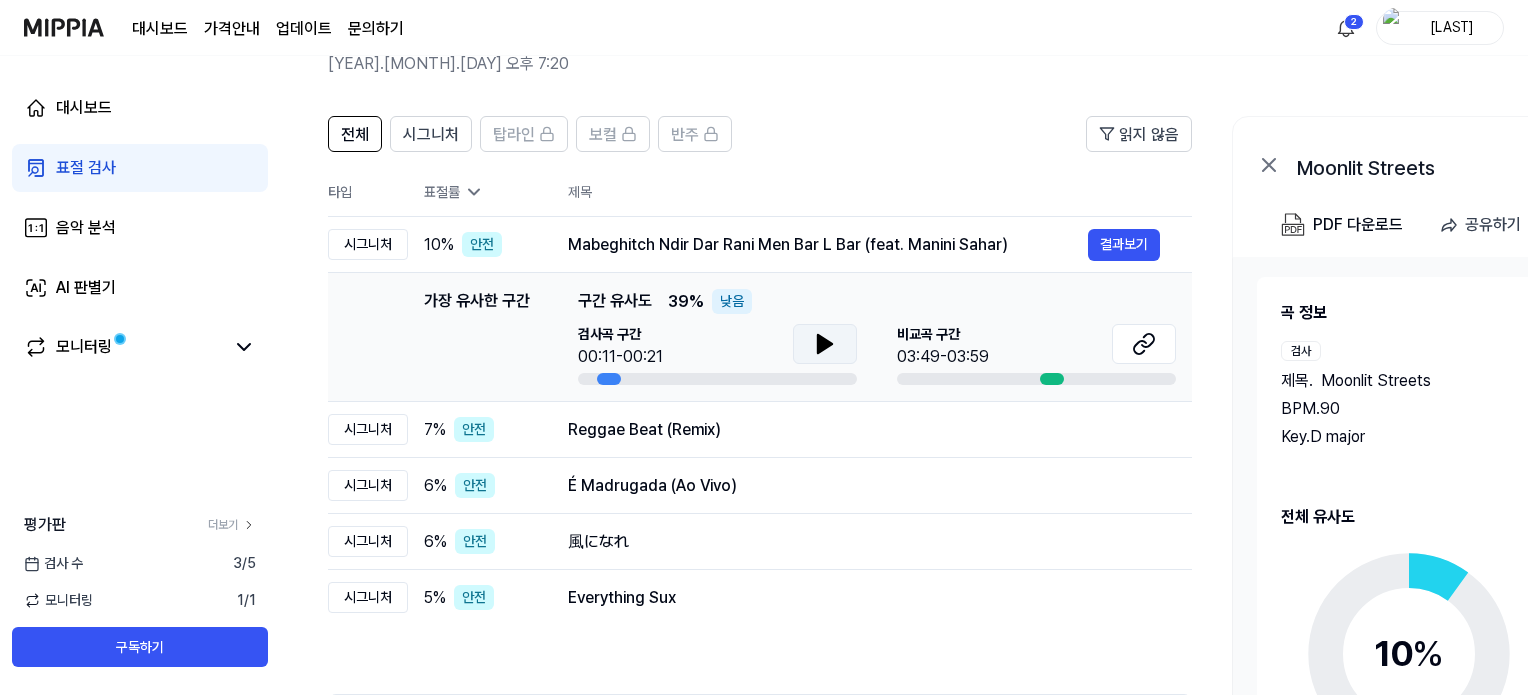 click at bounding box center [825, 344] 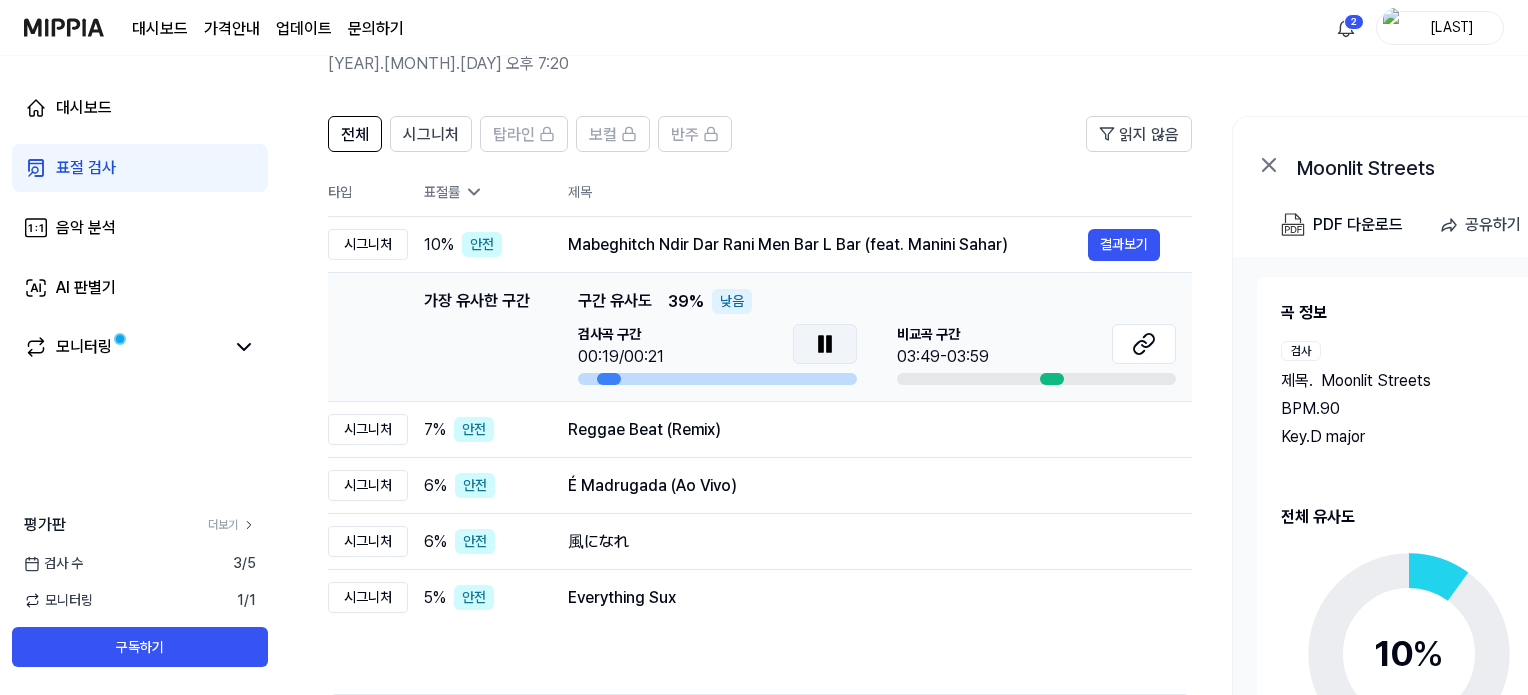 click at bounding box center (825, 344) 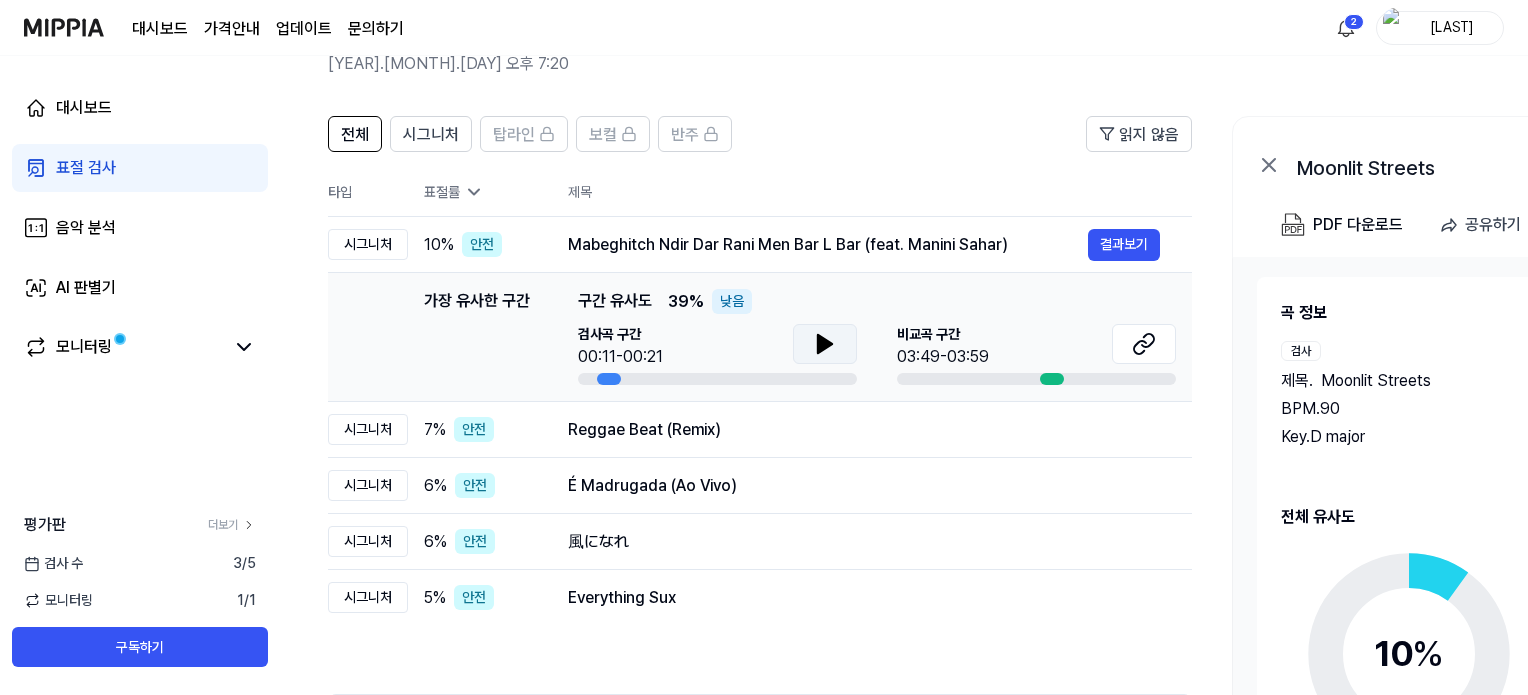 click 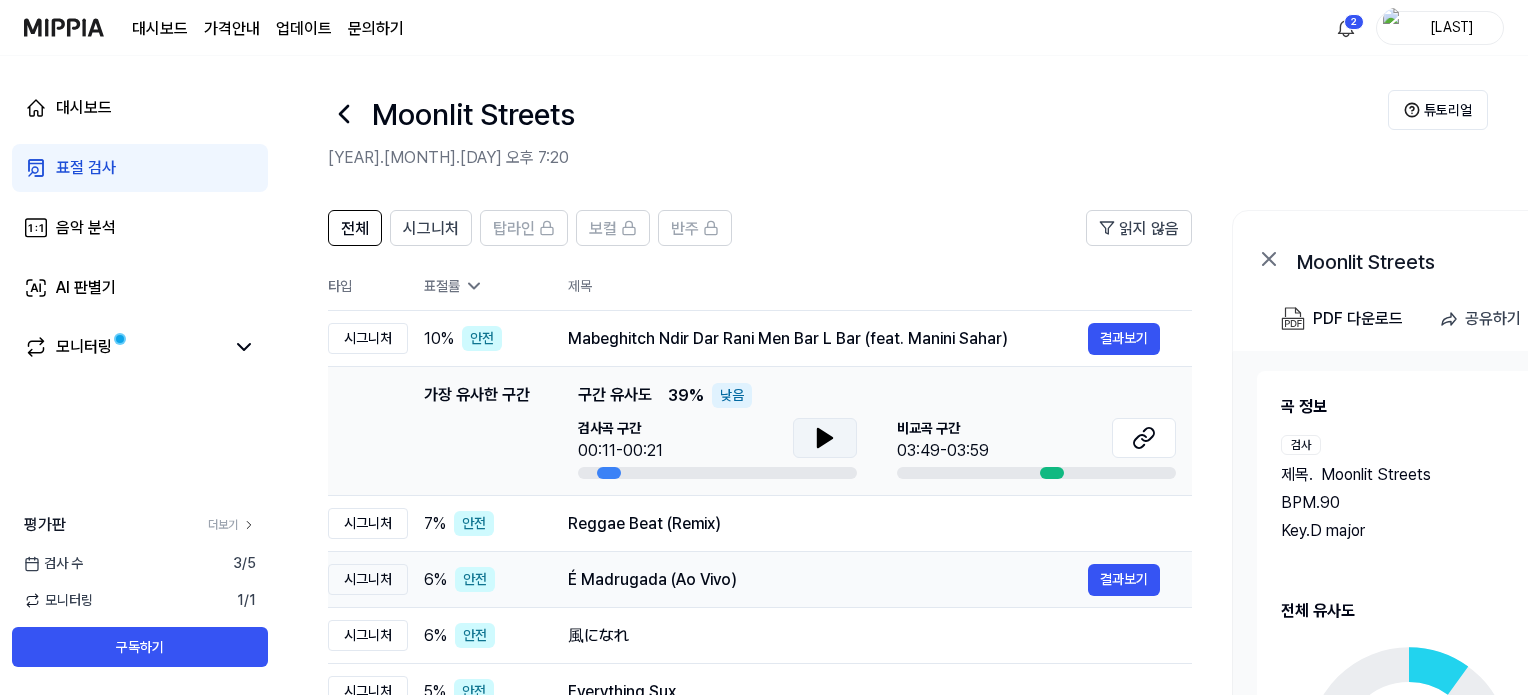 scroll, scrollTop: 0, scrollLeft: 0, axis: both 